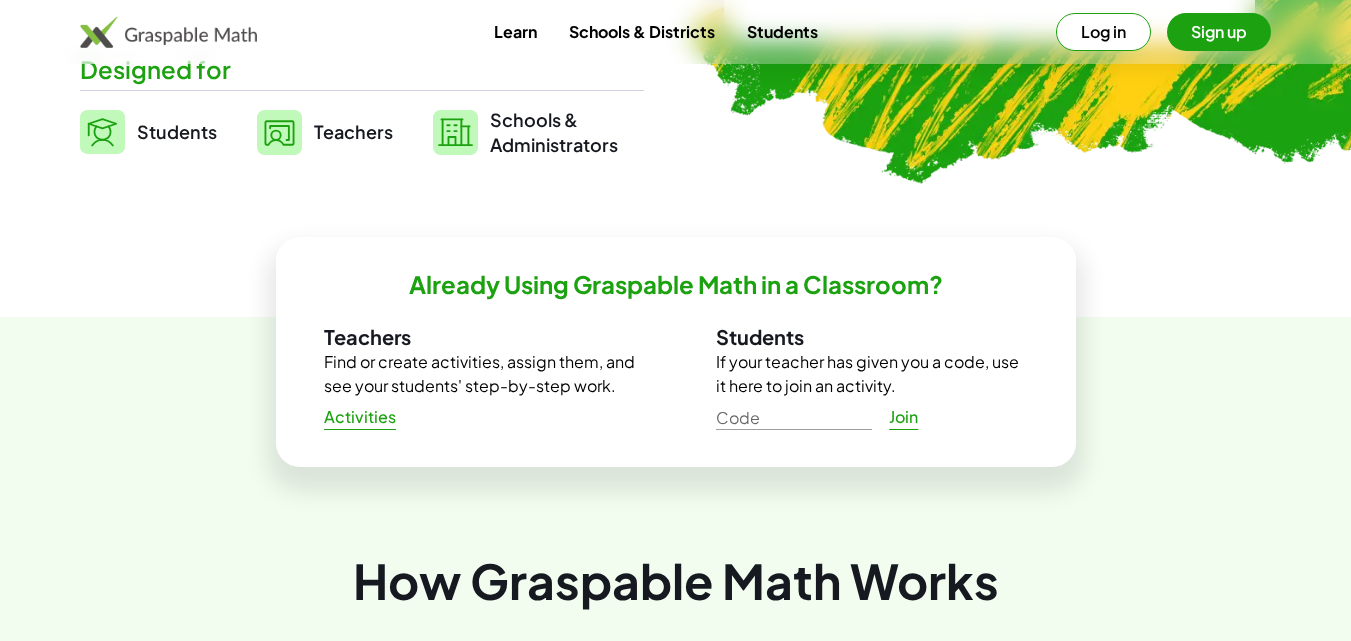 scroll, scrollTop: 400, scrollLeft: 0, axis: vertical 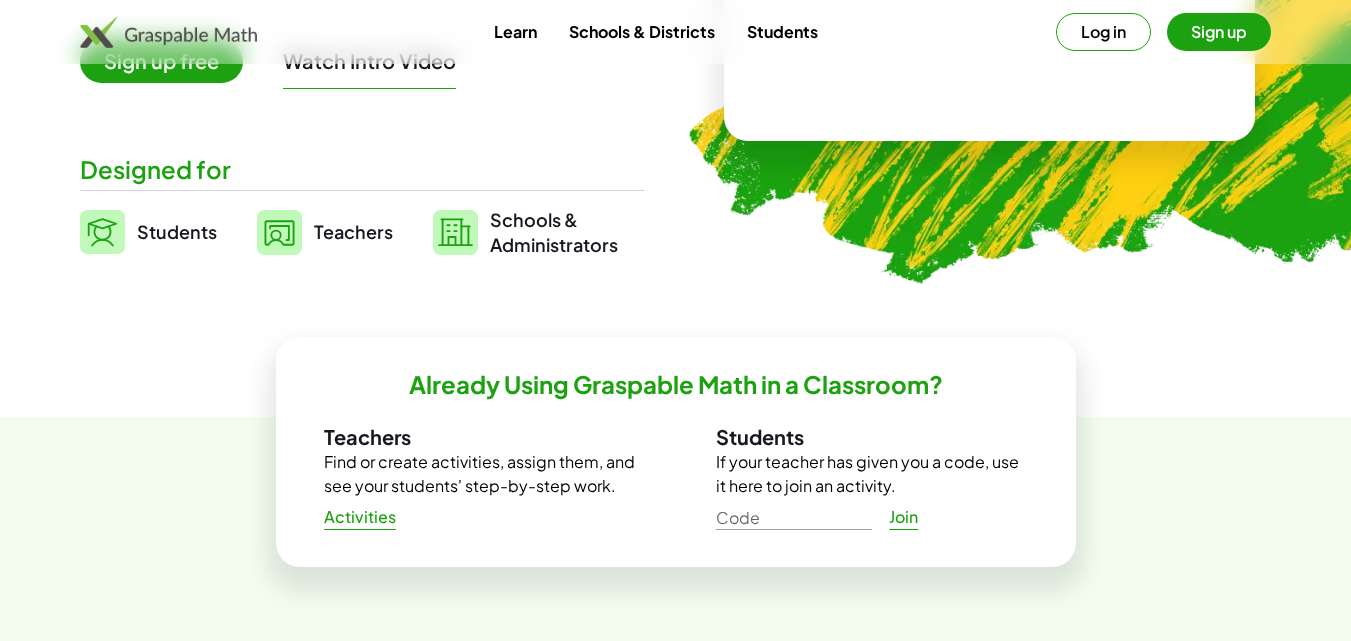 click on "Teachers" at bounding box center [353, 231] 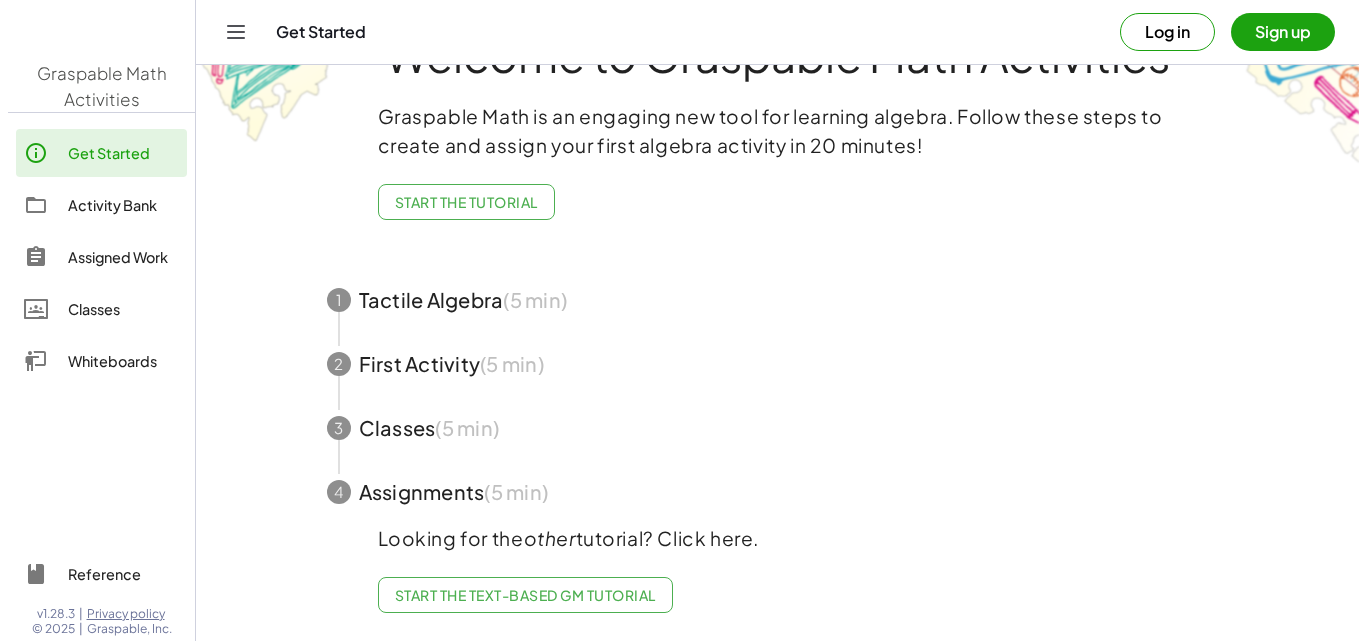 scroll, scrollTop: 0, scrollLeft: 0, axis: both 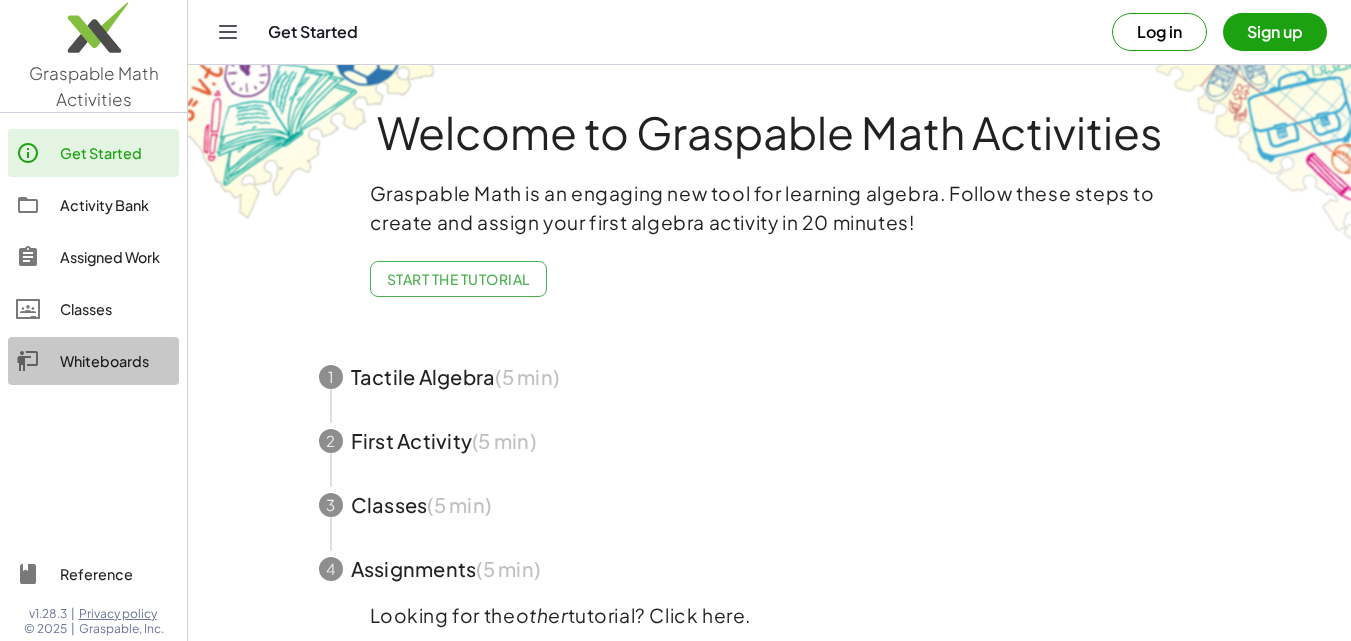 click on "Whiteboards" 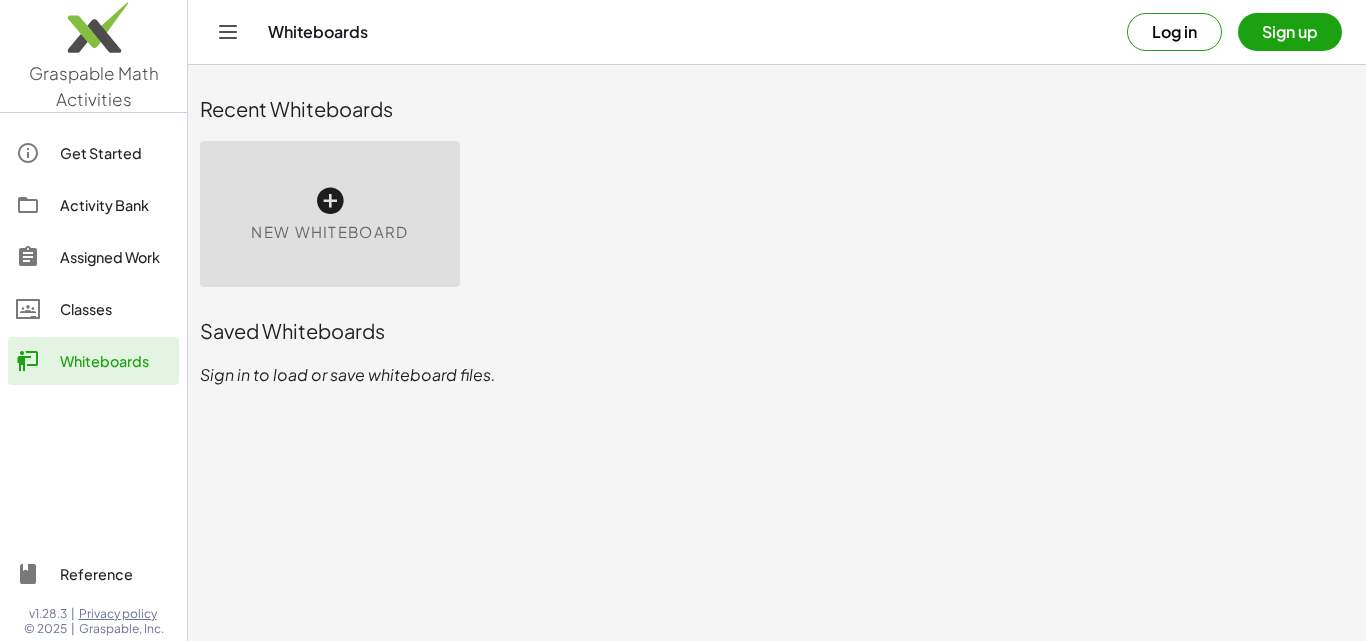 click at bounding box center [330, 201] 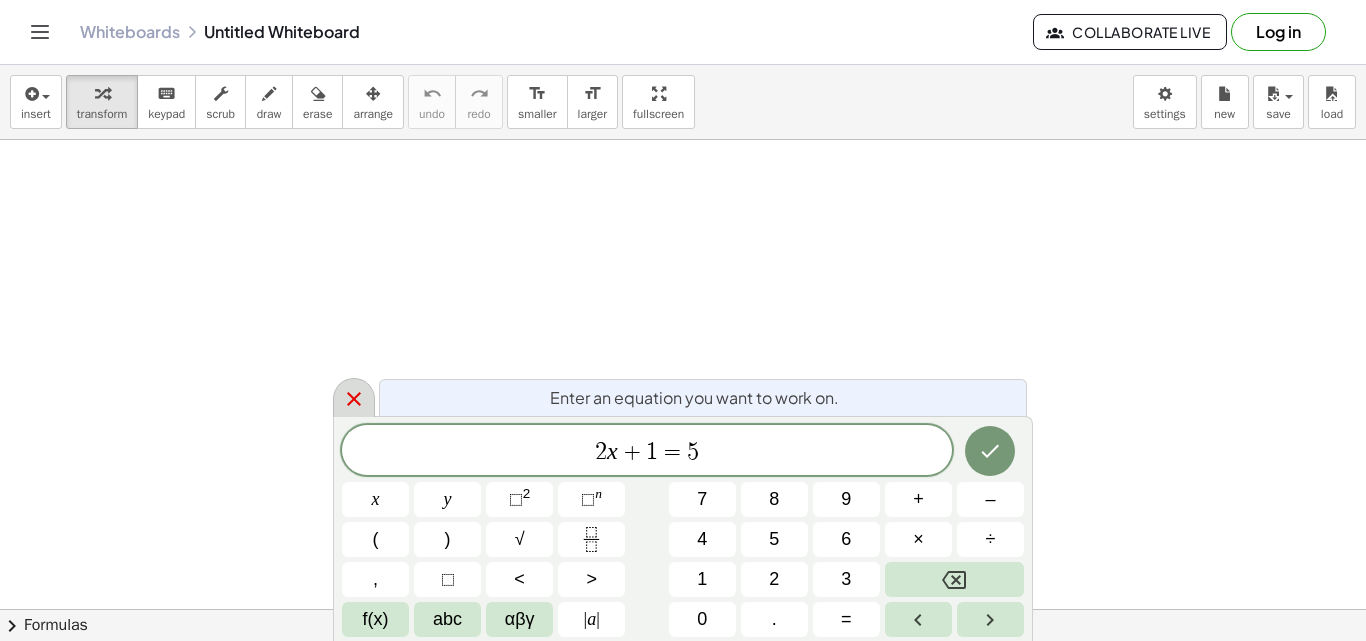 click 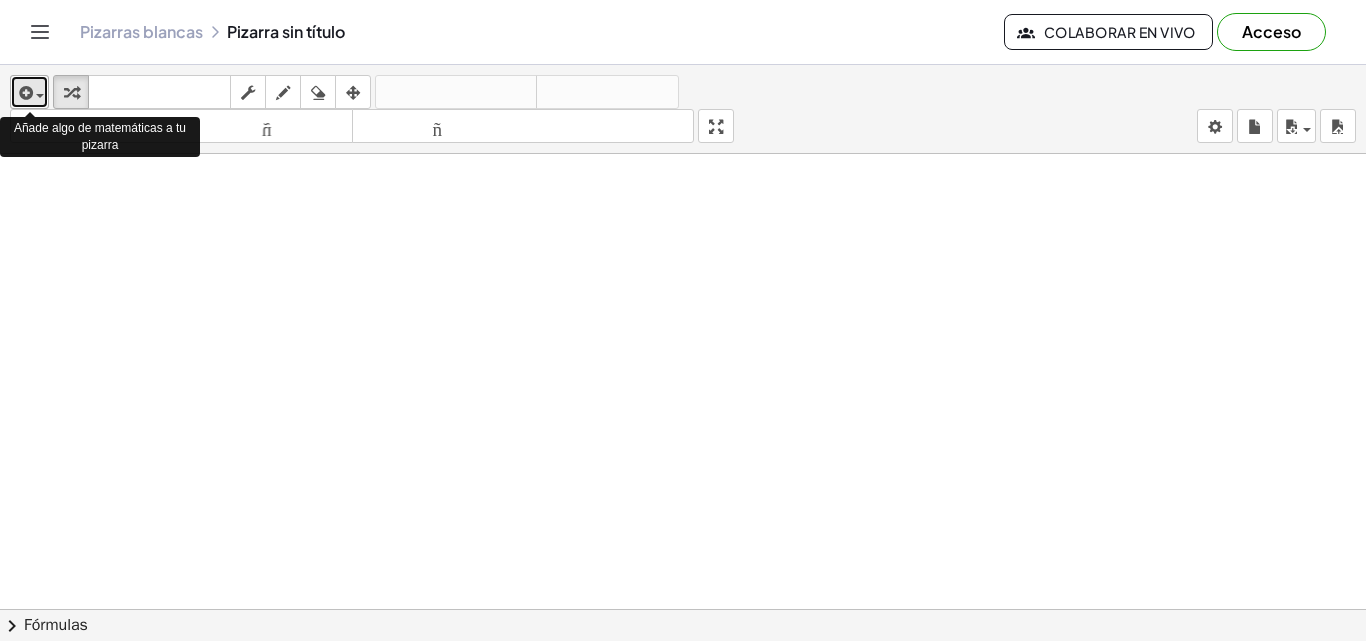 click at bounding box center [40, 96] 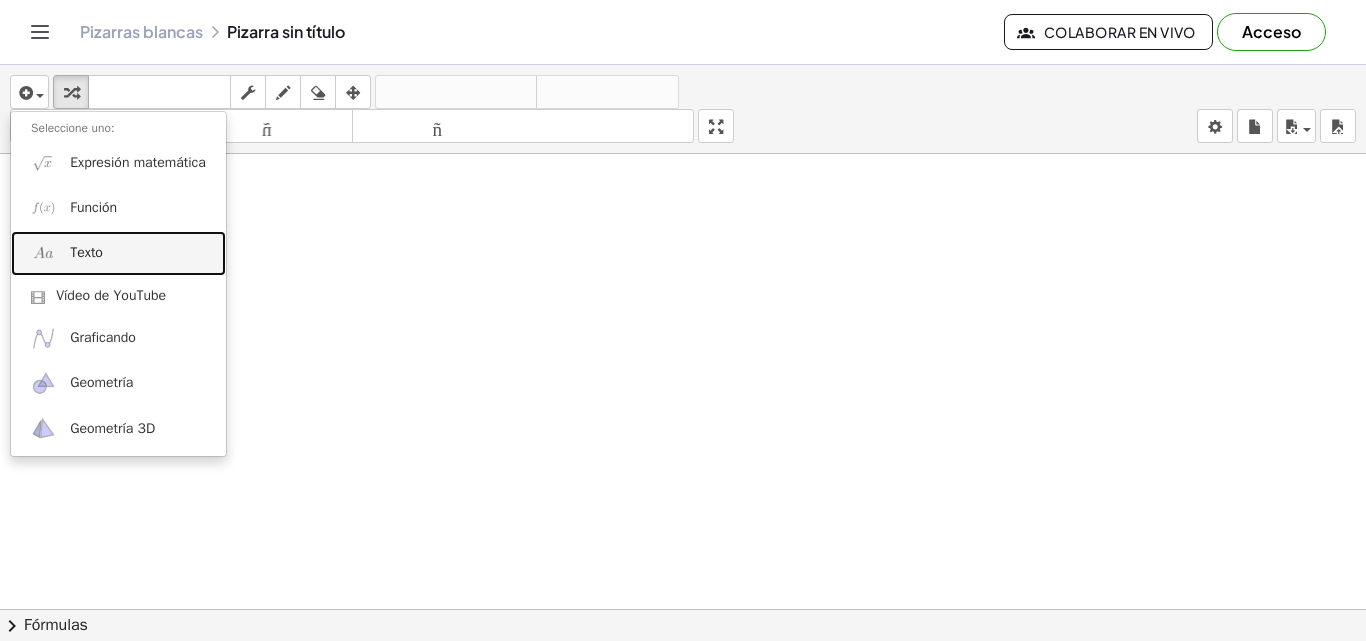 click on "Texto" at bounding box center (86, 252) 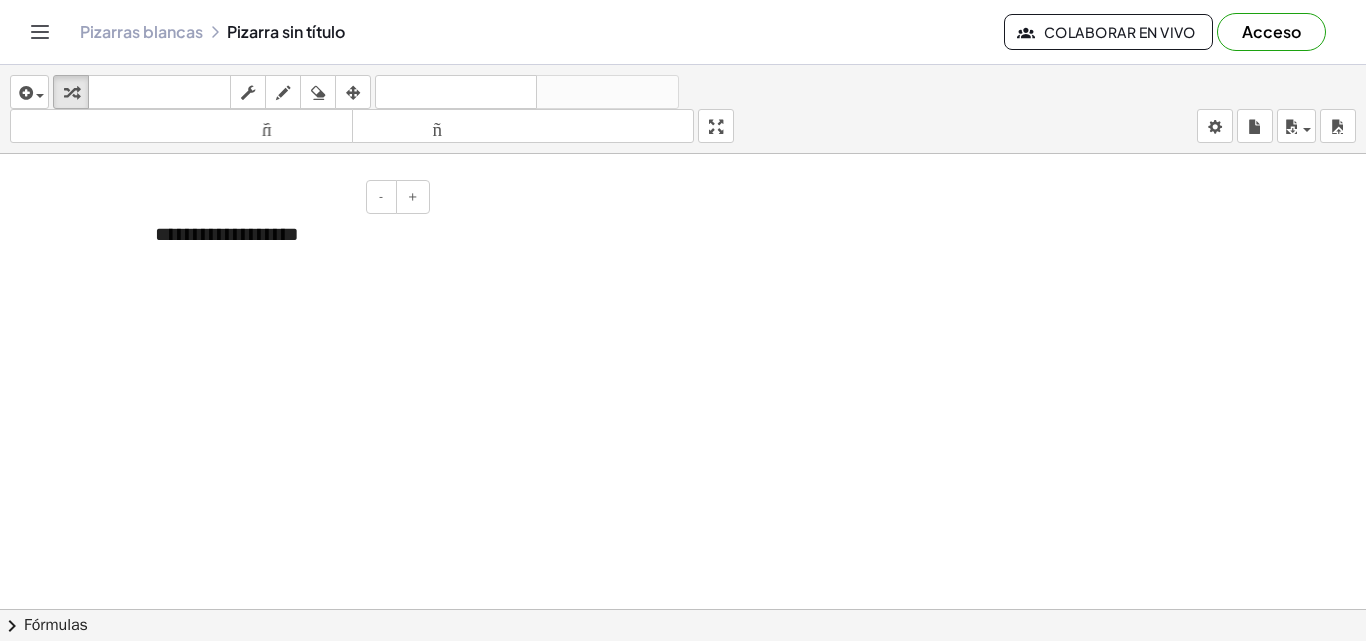 type 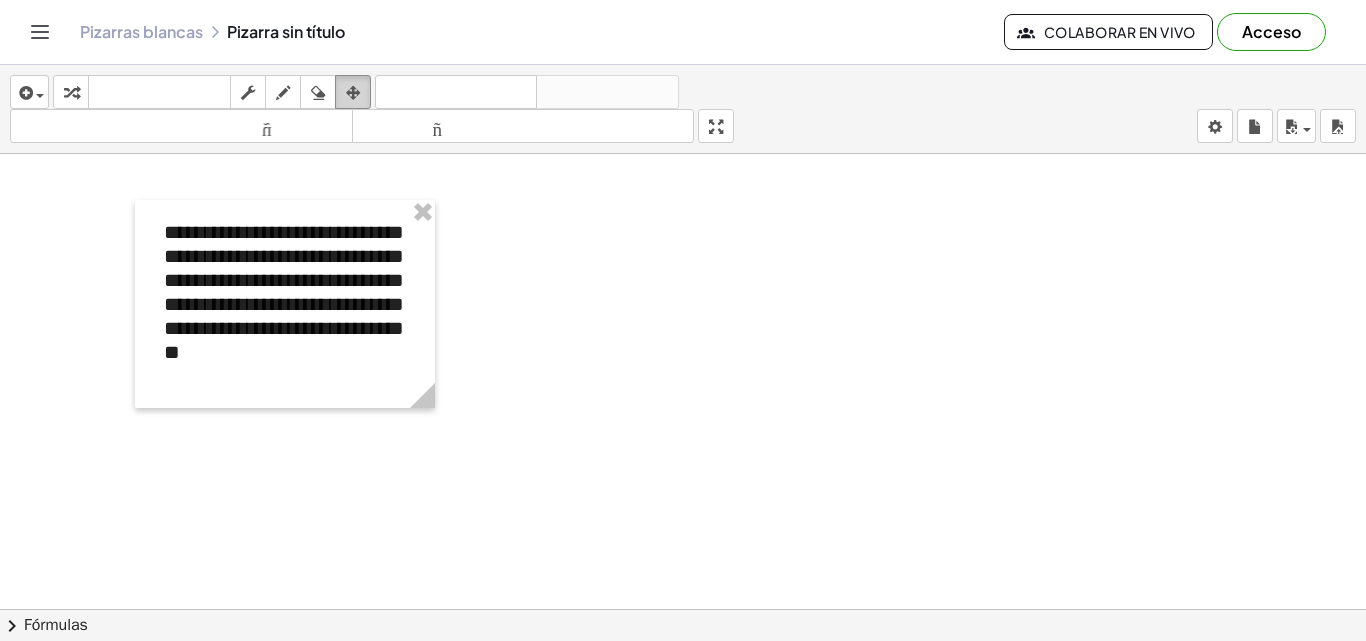 click at bounding box center [353, 93] 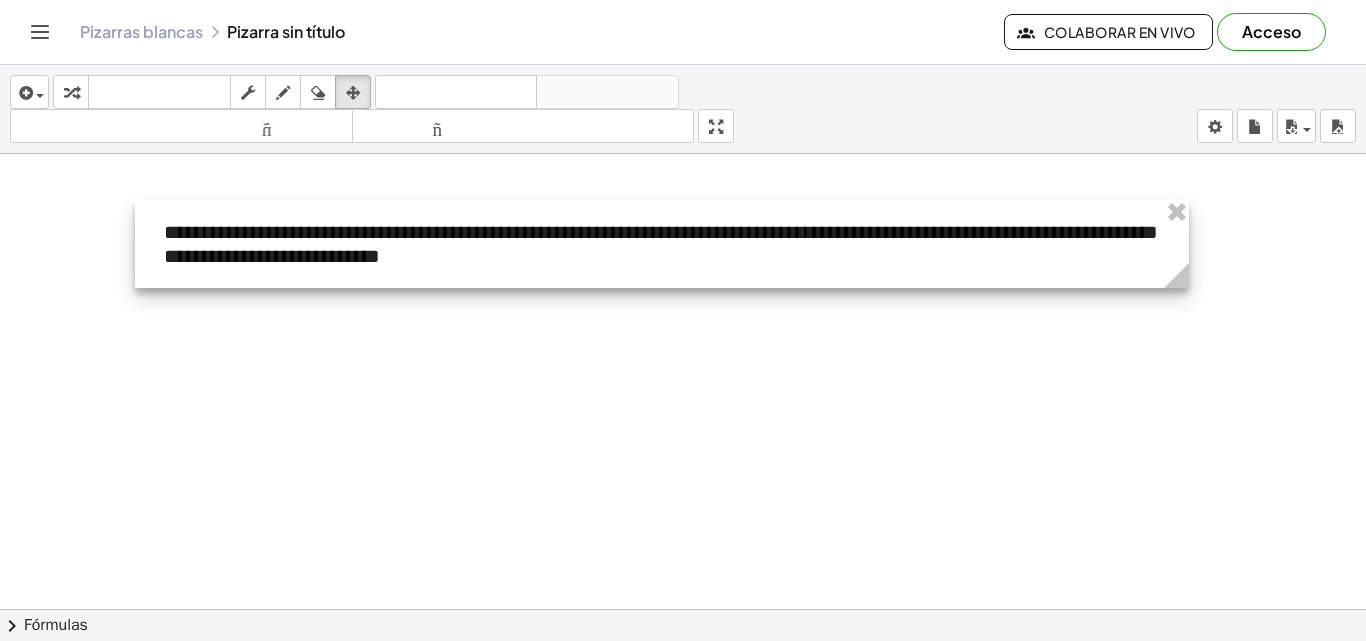 drag, startPoint x: 433, startPoint y: 398, endPoint x: 1187, endPoint y: 346, distance: 755.79095 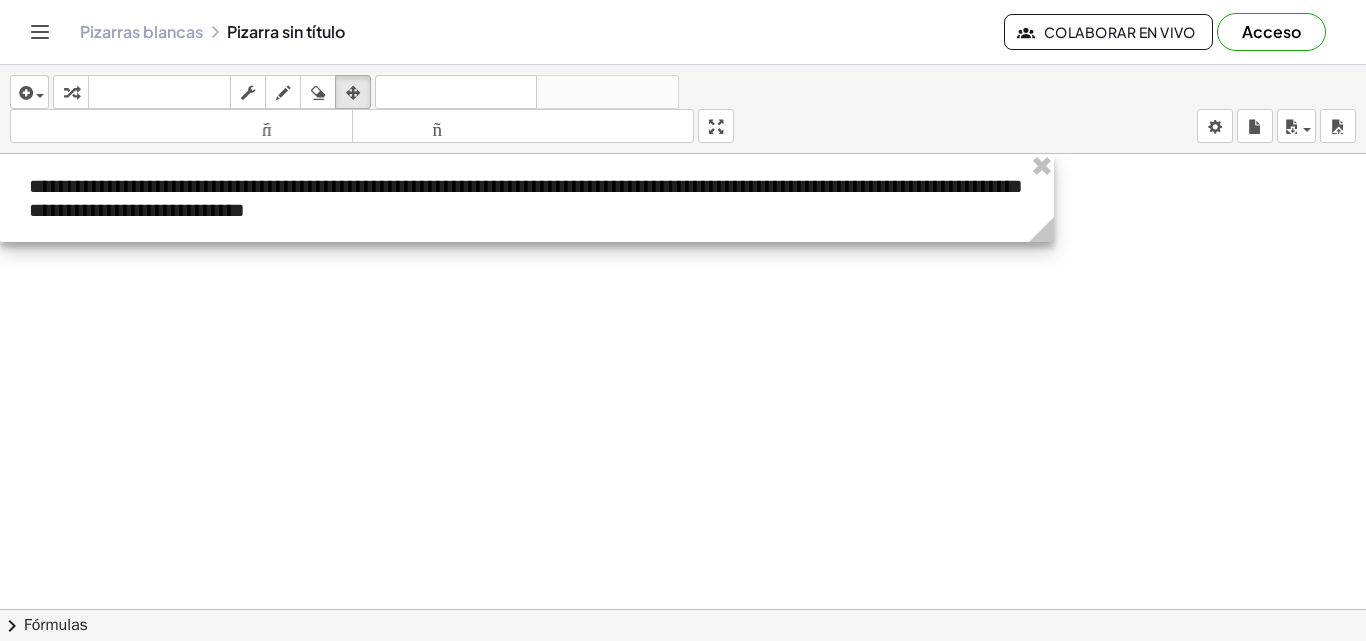 drag, startPoint x: 561, startPoint y: 232, endPoint x: 401, endPoint y: 185, distance: 166.7603 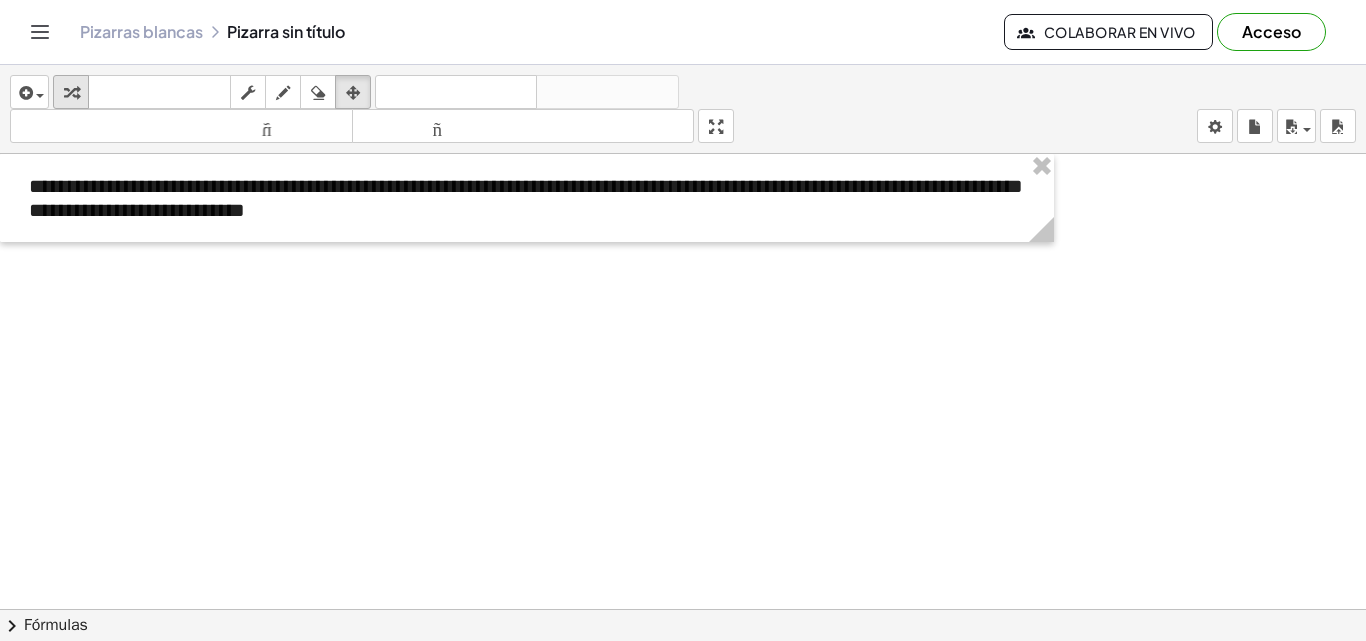 click at bounding box center (71, 93) 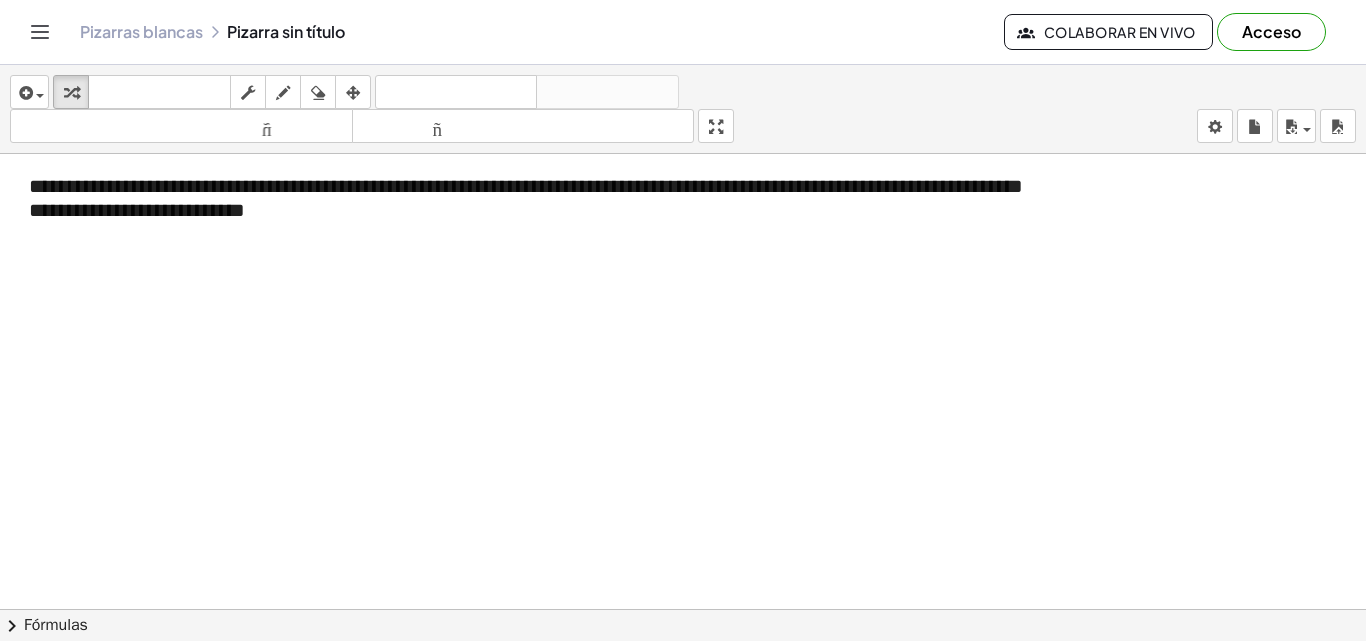 click at bounding box center (683, 623) 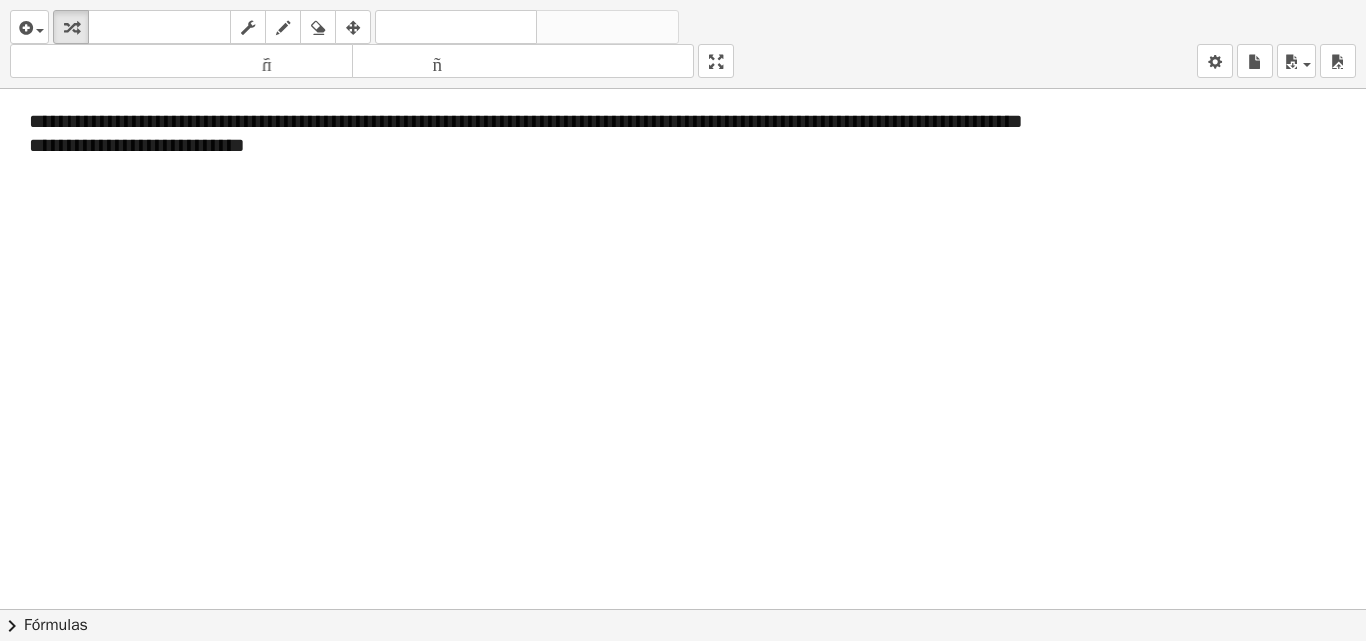 click on "**********" at bounding box center (683, 320) 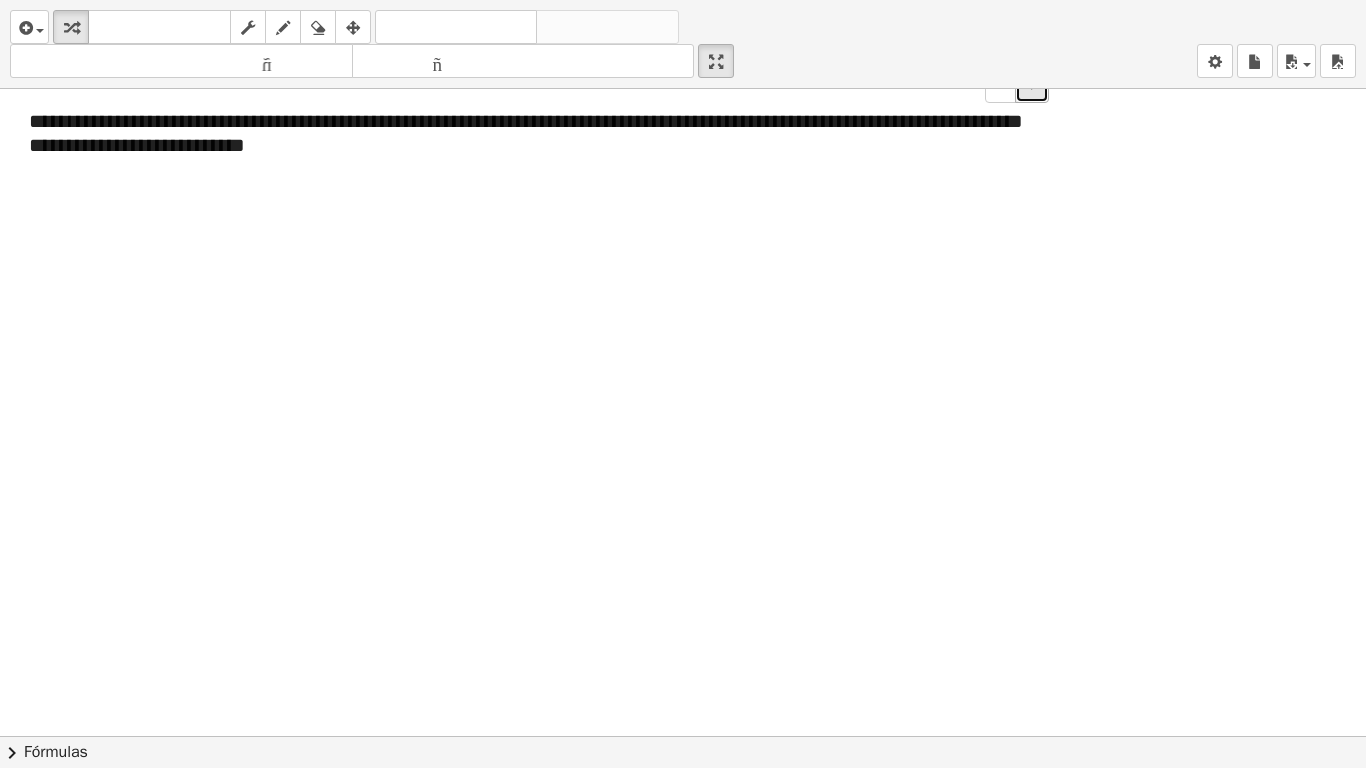 click on "+" at bounding box center (1032, 86) 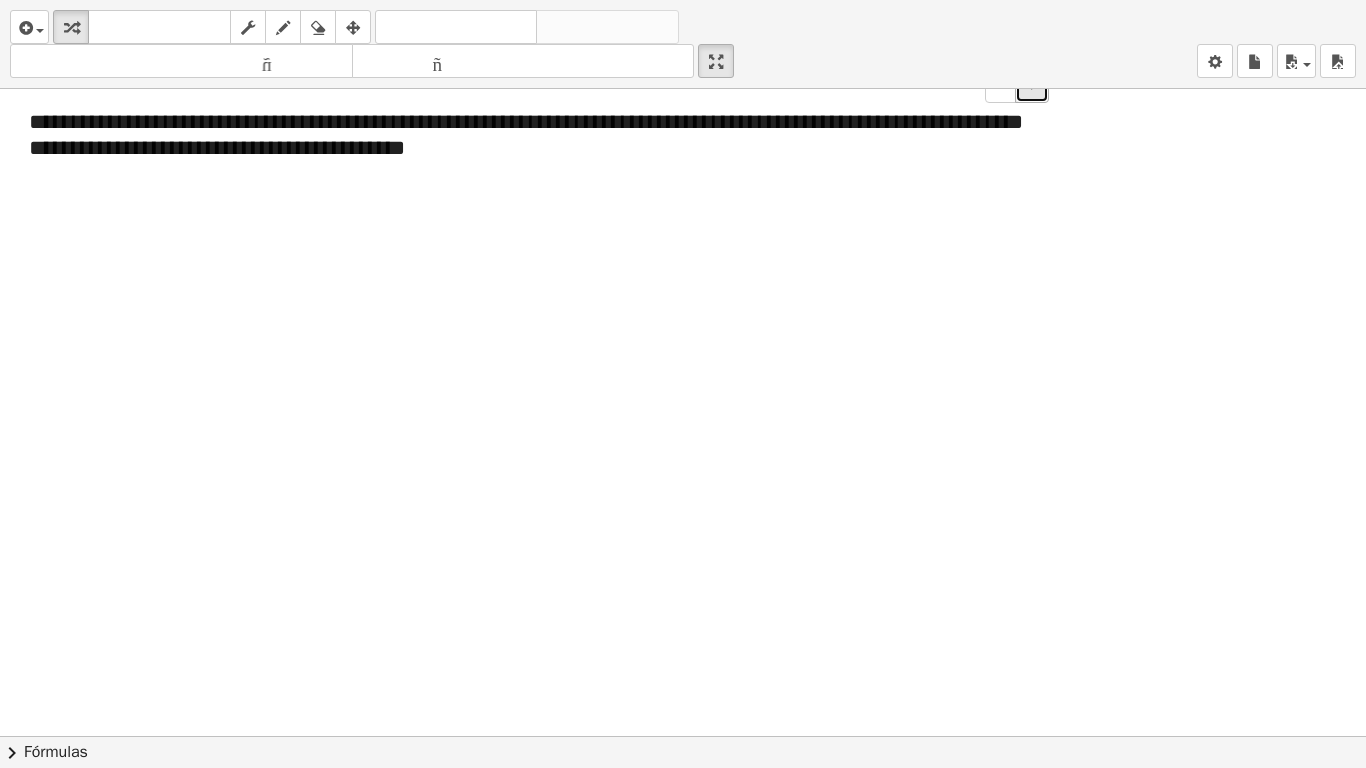 click on "+" at bounding box center (1032, 86) 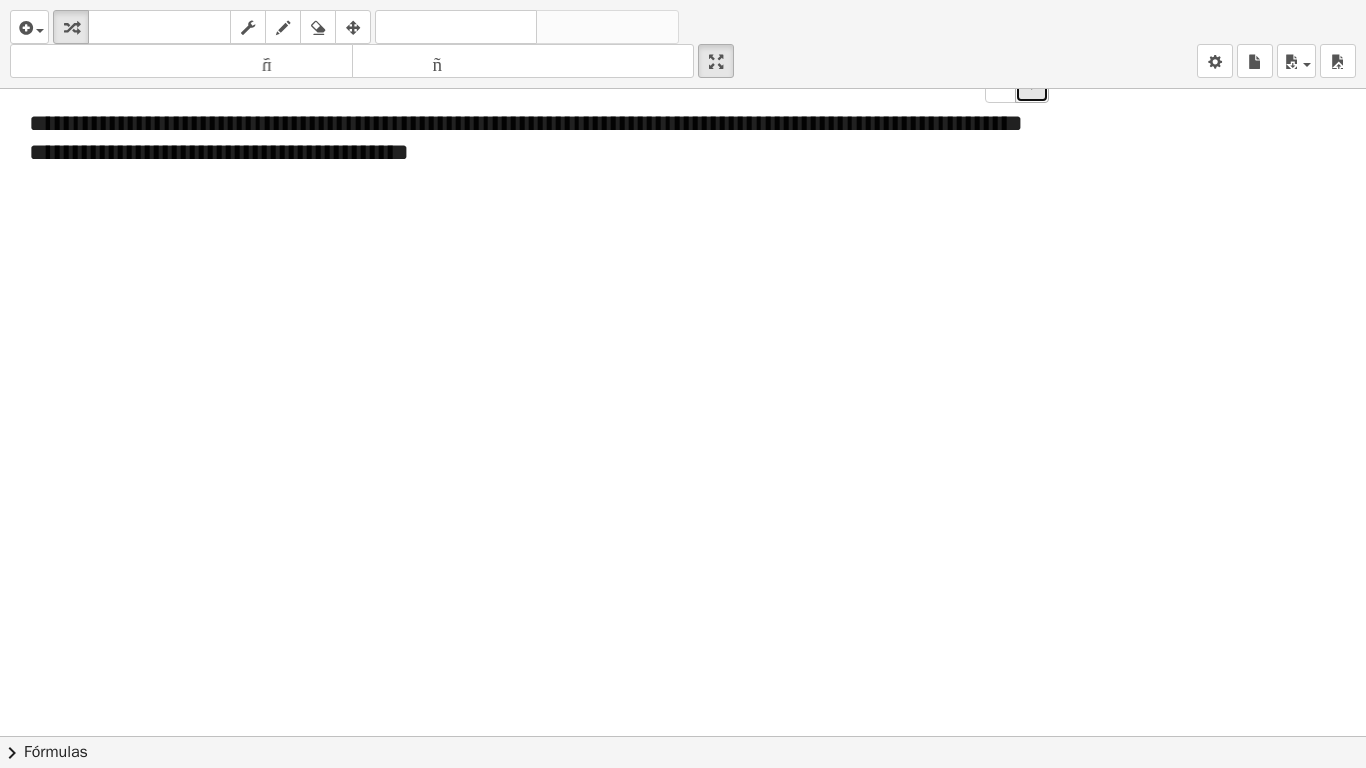 click on "+" at bounding box center [1032, 86] 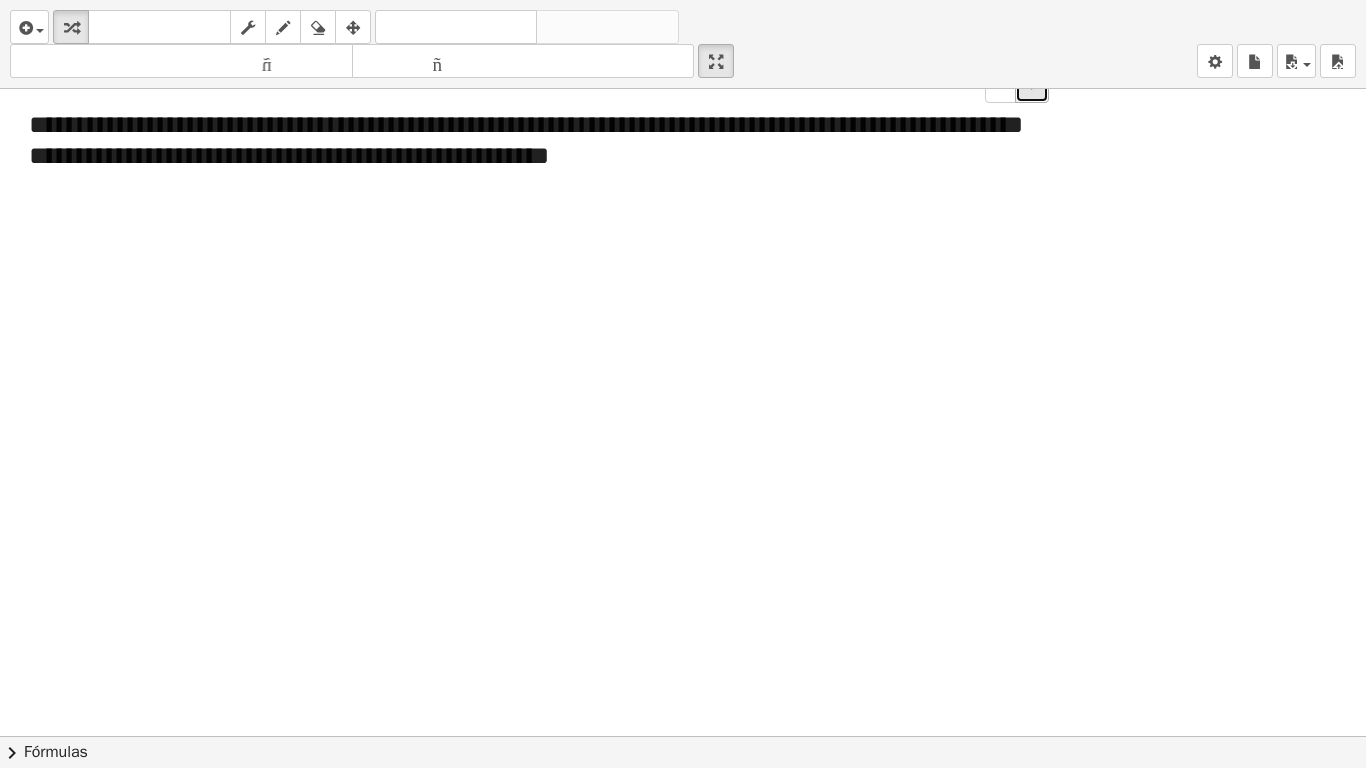 click on "+" at bounding box center [1032, 86] 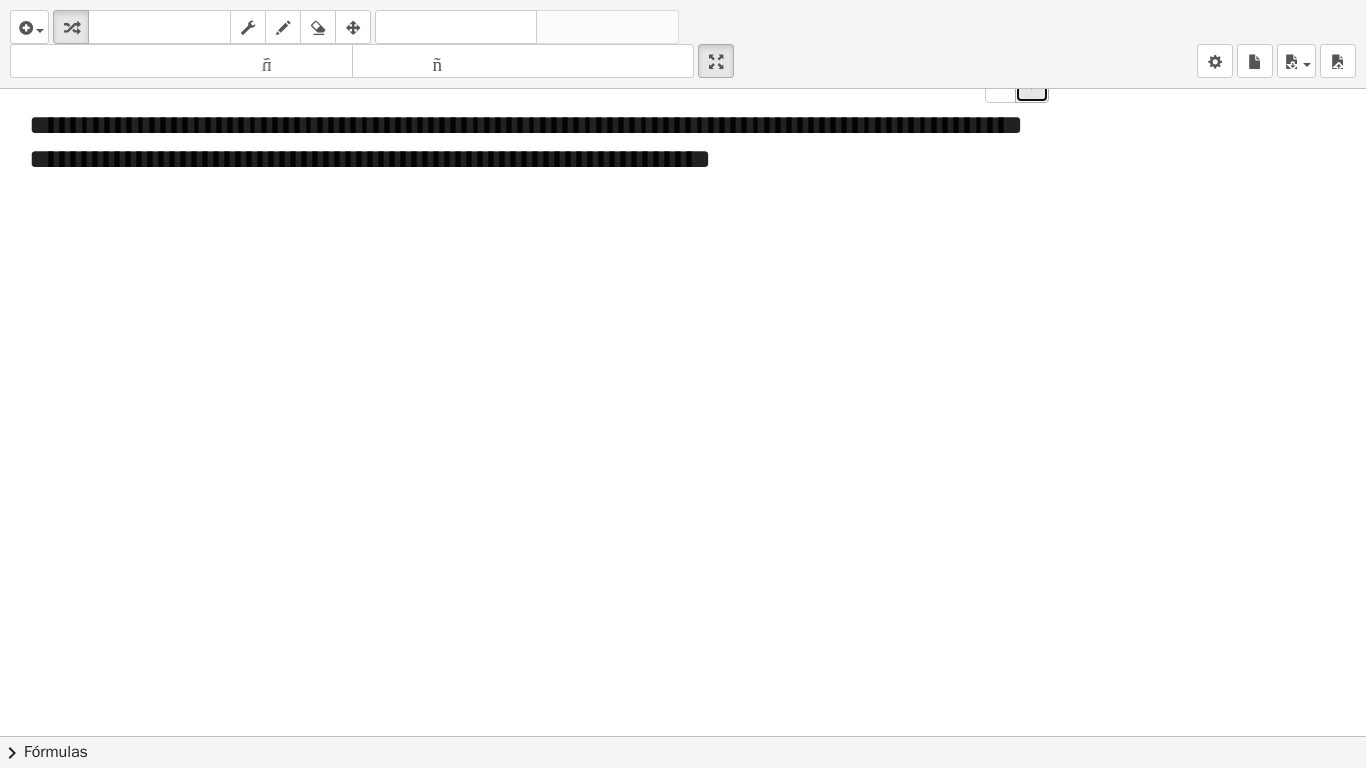 click on "+" at bounding box center [1032, 86] 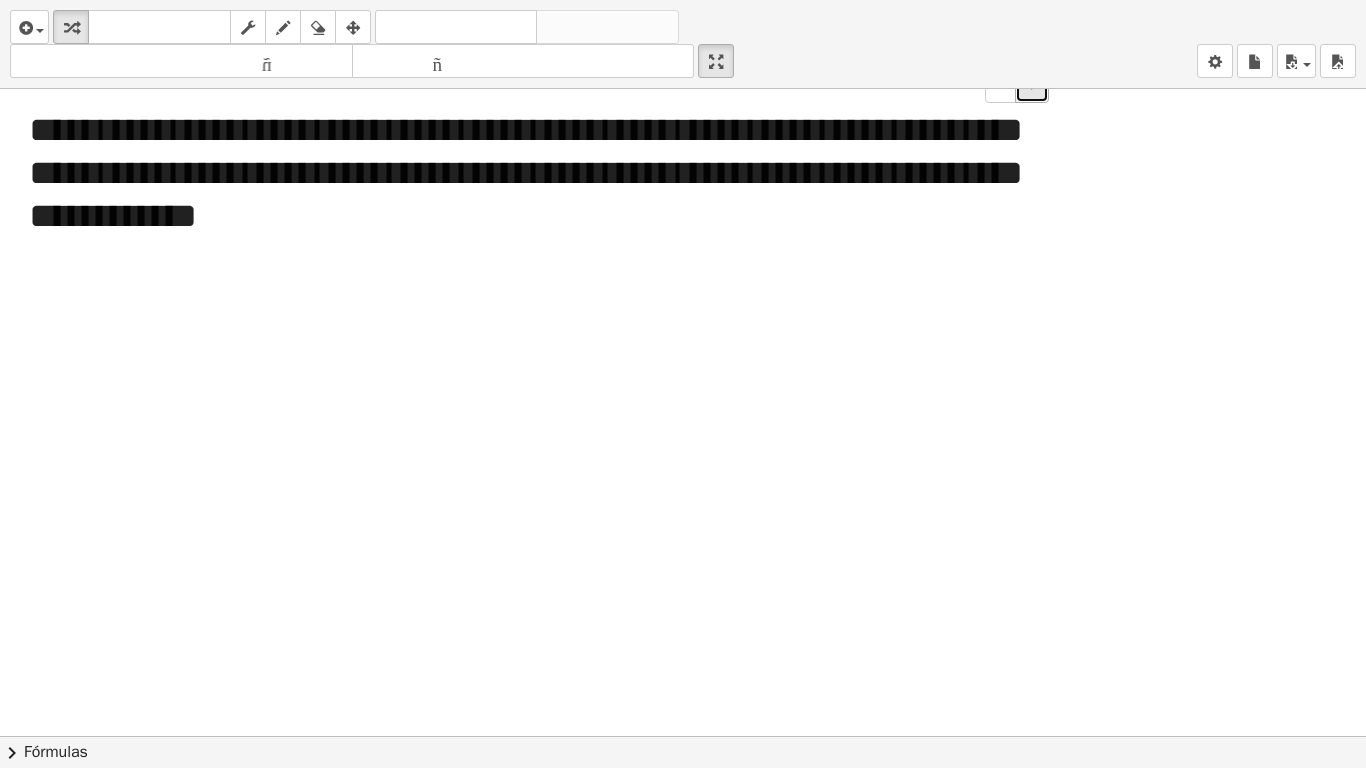 click on "+" at bounding box center (1032, 86) 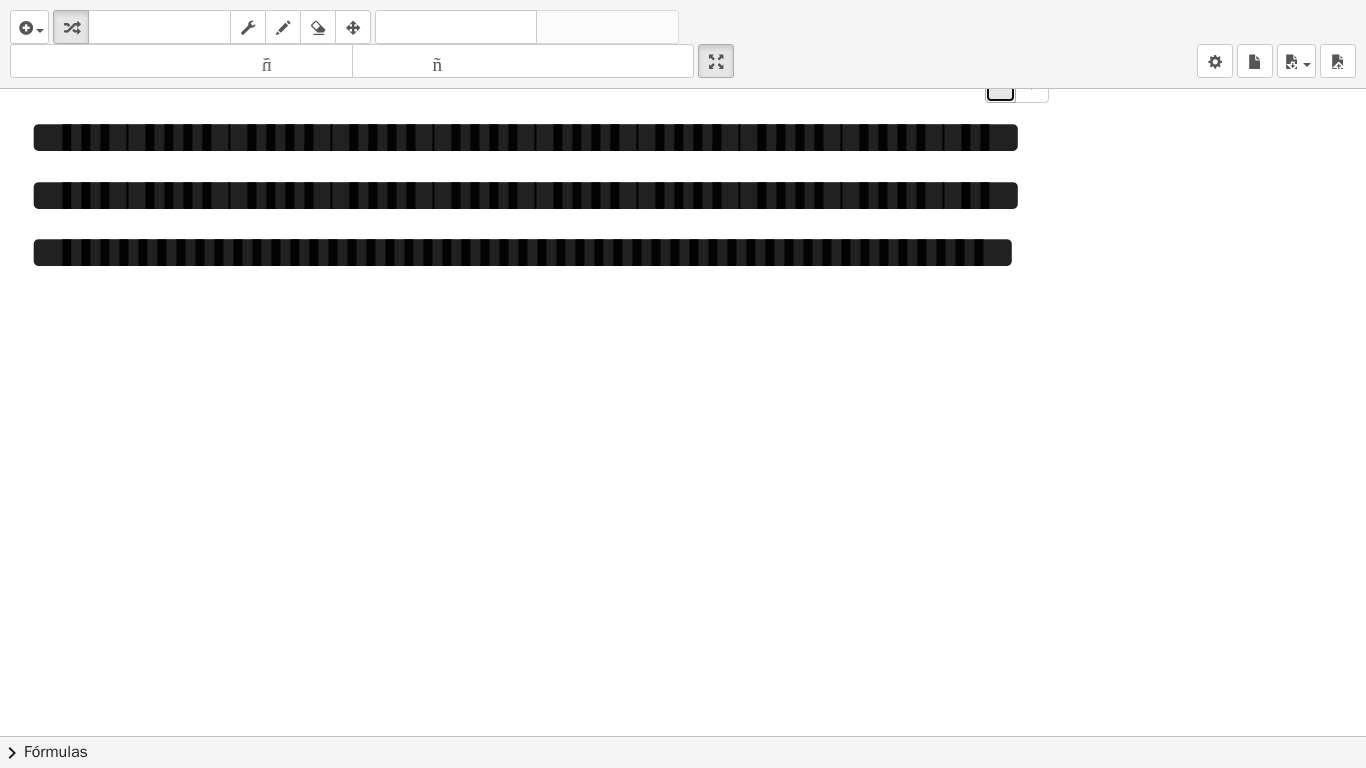 click on "-" at bounding box center (1000, 86) 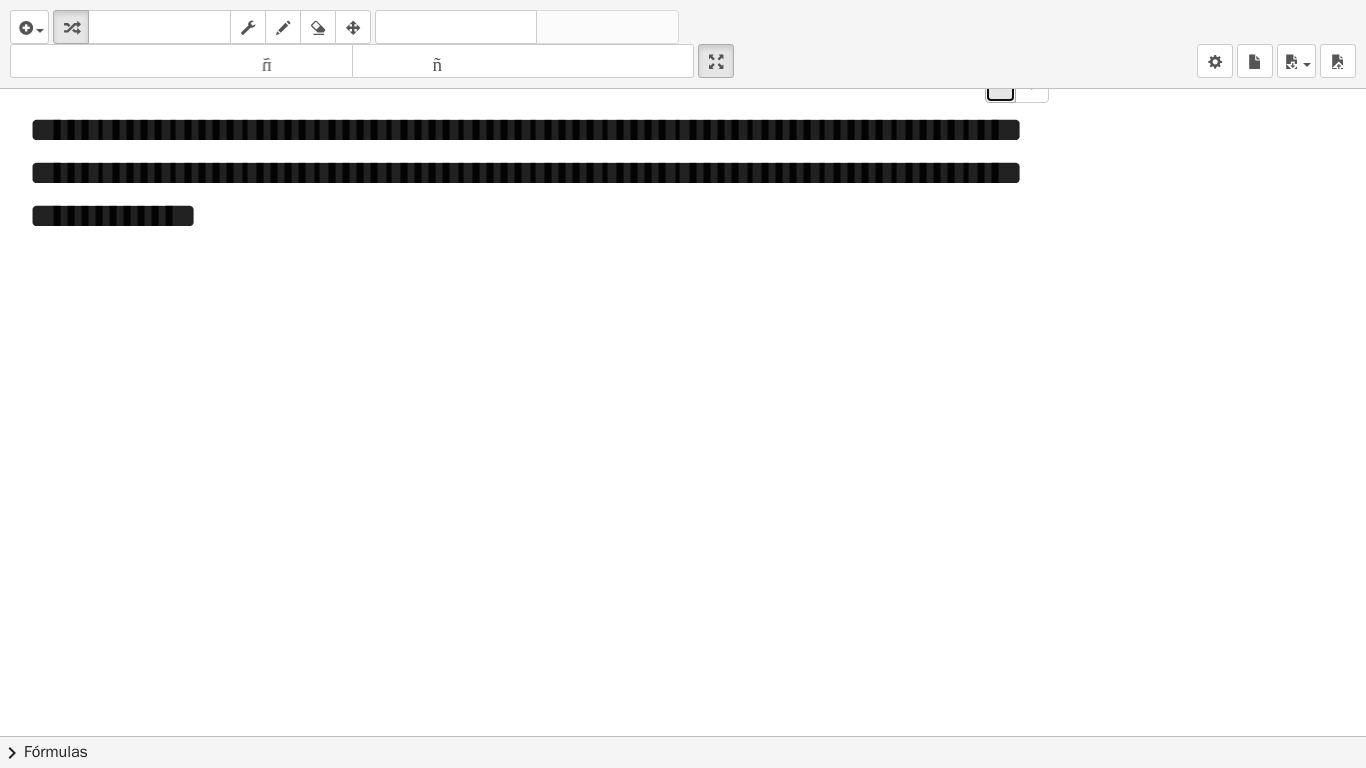 click on "-" at bounding box center (1000, 86) 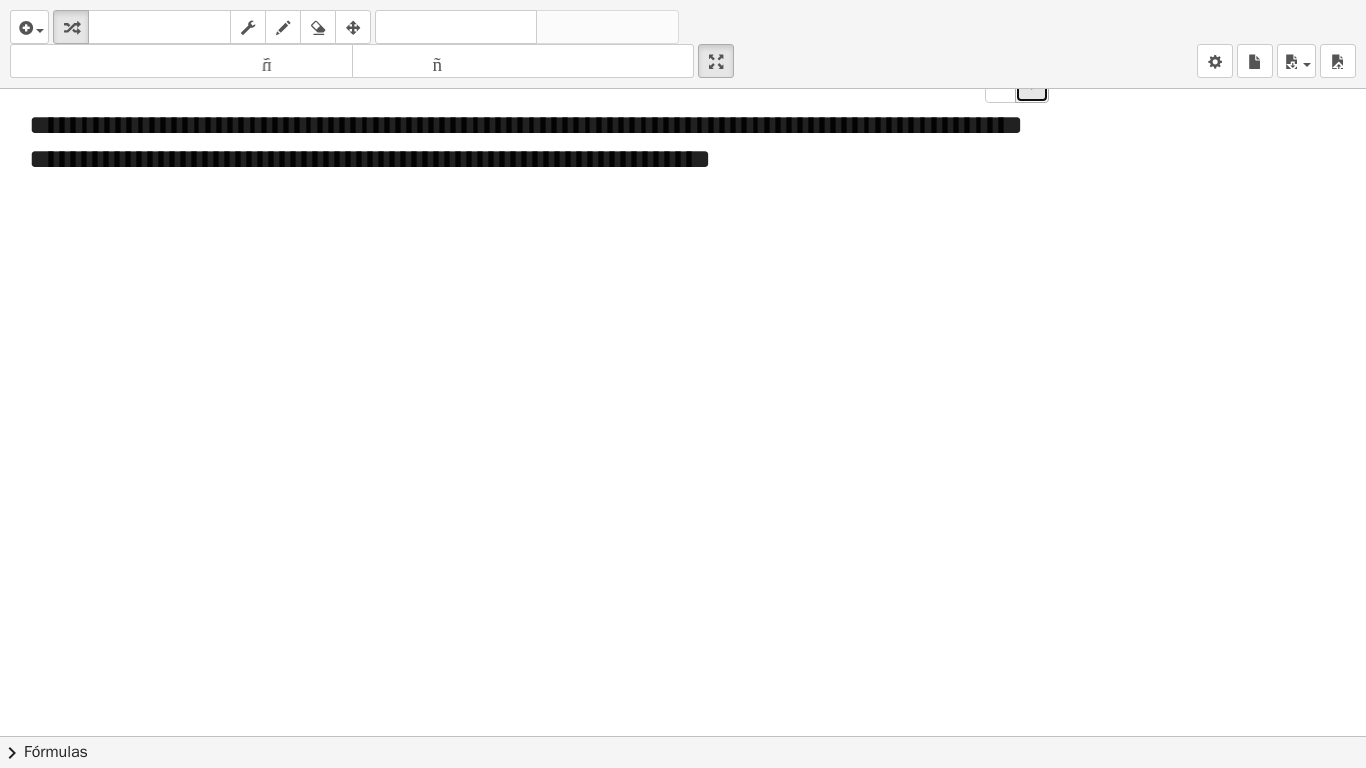 click on "+" at bounding box center (1032, 86) 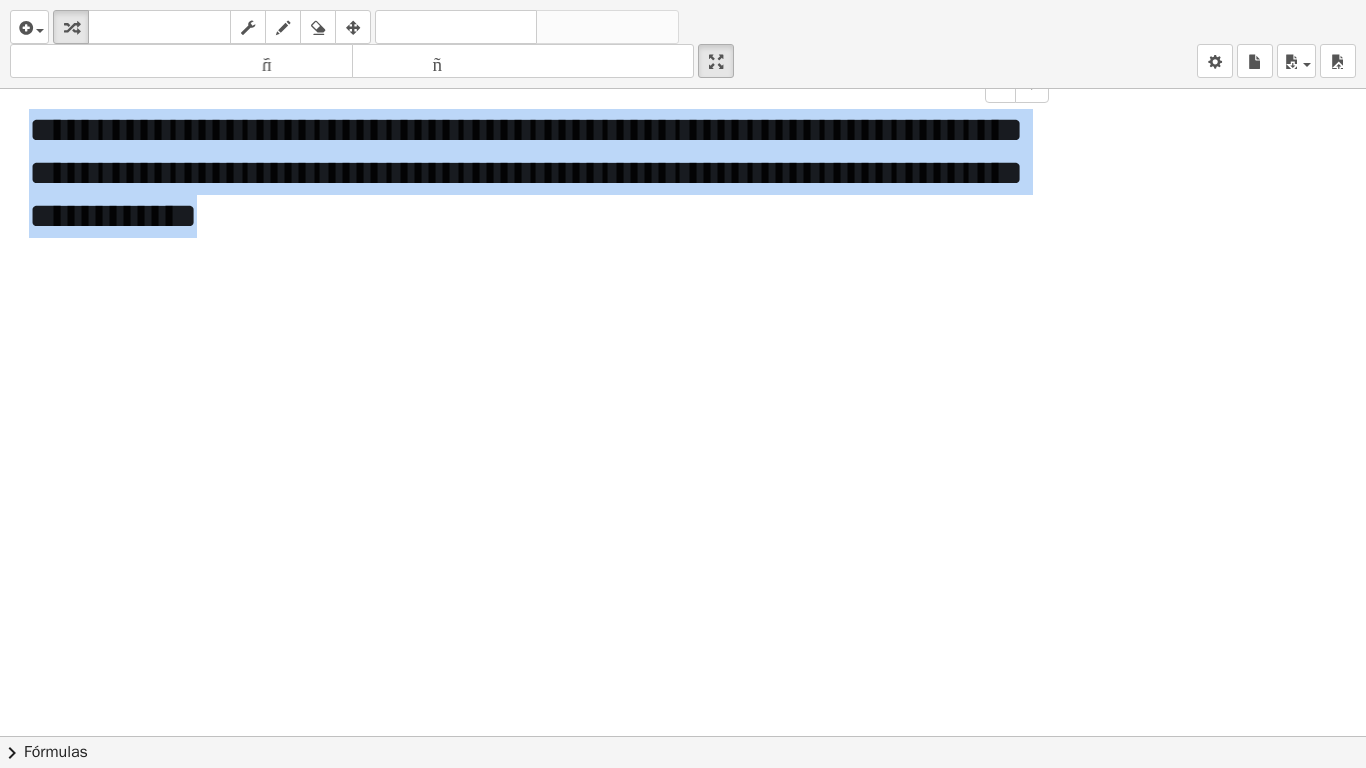 drag, startPoint x: 551, startPoint y: 224, endPoint x: 21, endPoint y: 128, distance: 538.62415 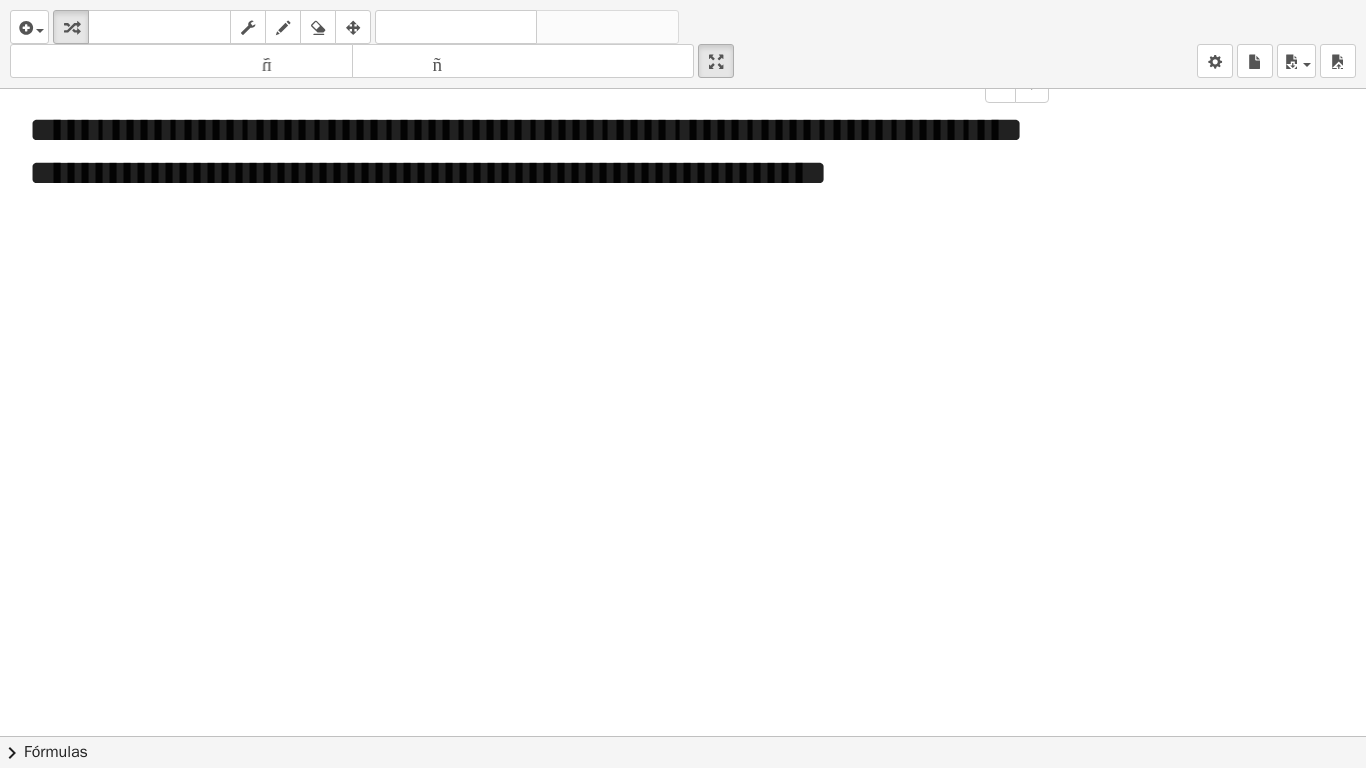 click at bounding box center (683, 736) 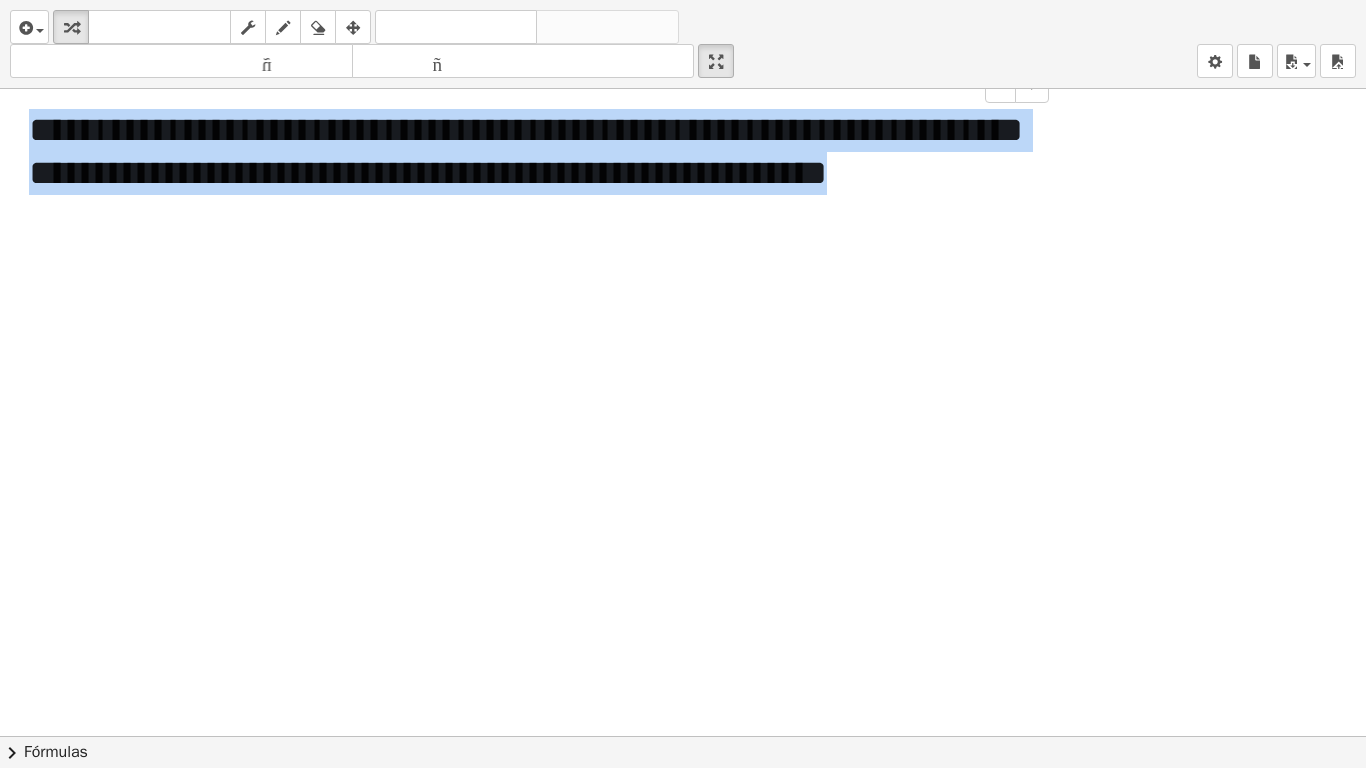 drag, startPoint x: 136, startPoint y: 223, endPoint x: 24, endPoint y: 142, distance: 138.22084 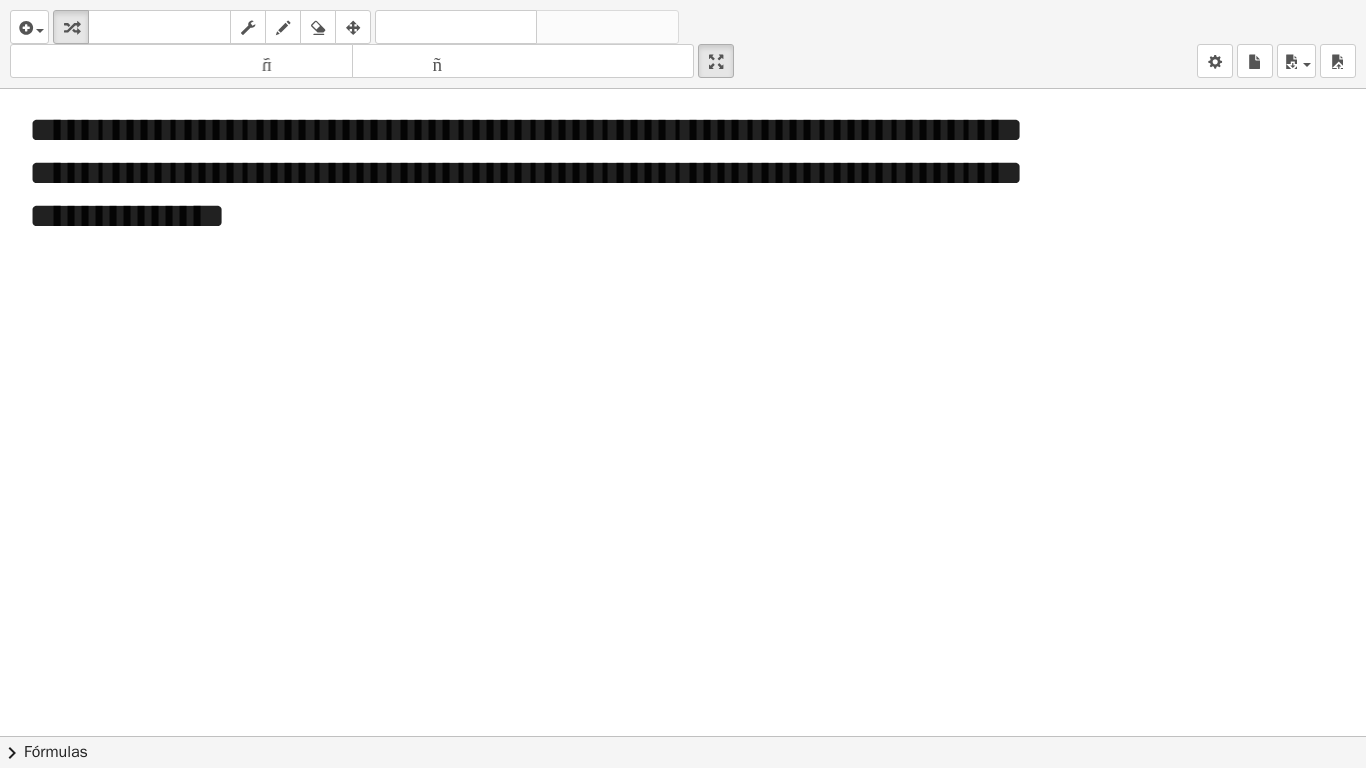click at bounding box center (683, 736) 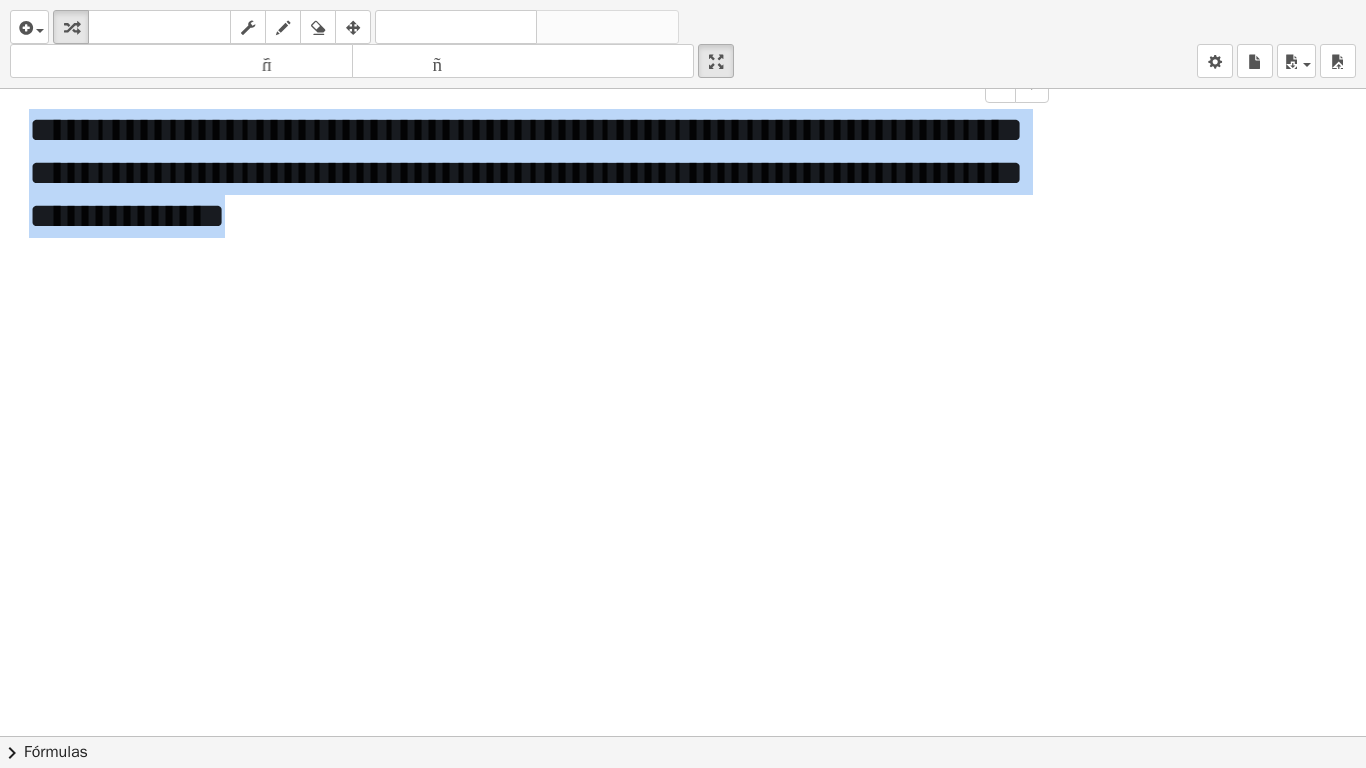 drag, startPoint x: 641, startPoint y: 236, endPoint x: 18, endPoint y: 123, distance: 633.16504 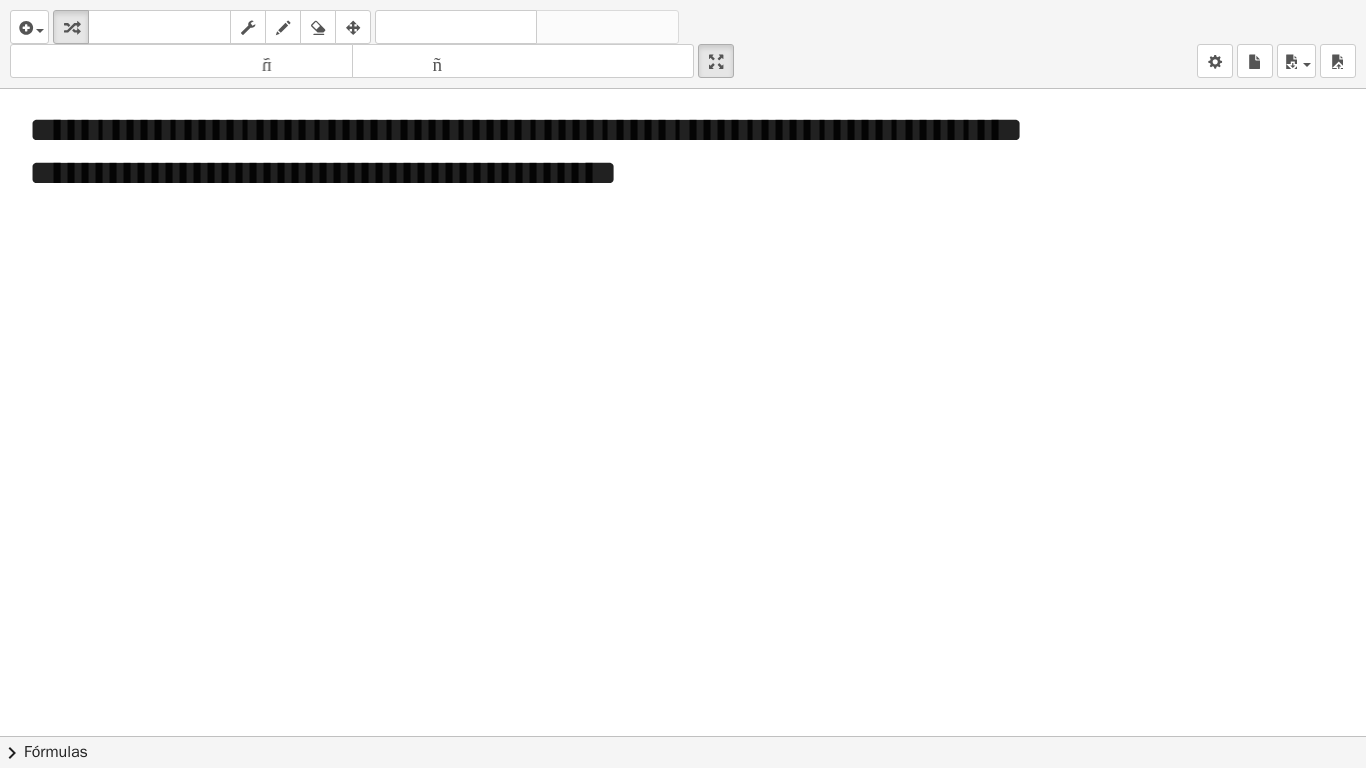 click at bounding box center [683, 736] 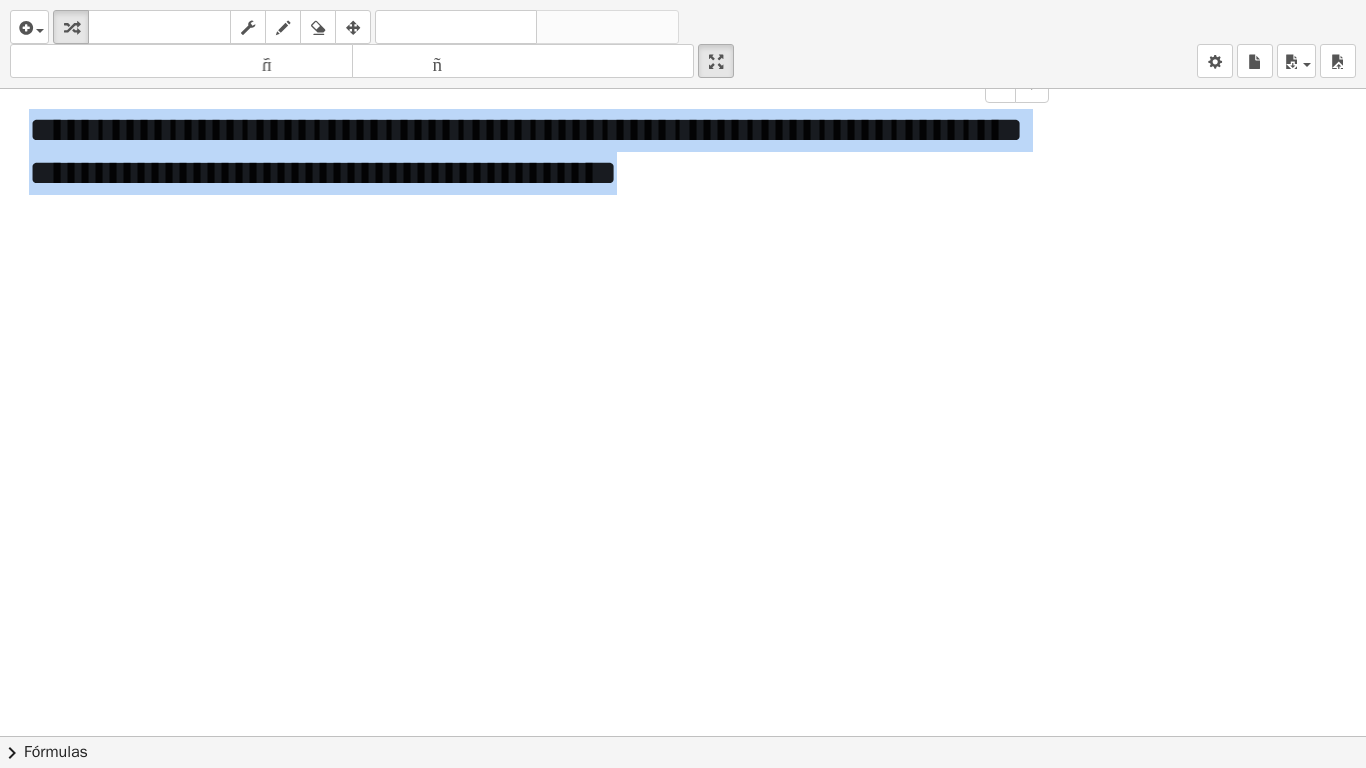 drag, startPoint x: 857, startPoint y: 188, endPoint x: 12, endPoint y: 131, distance: 846.9203 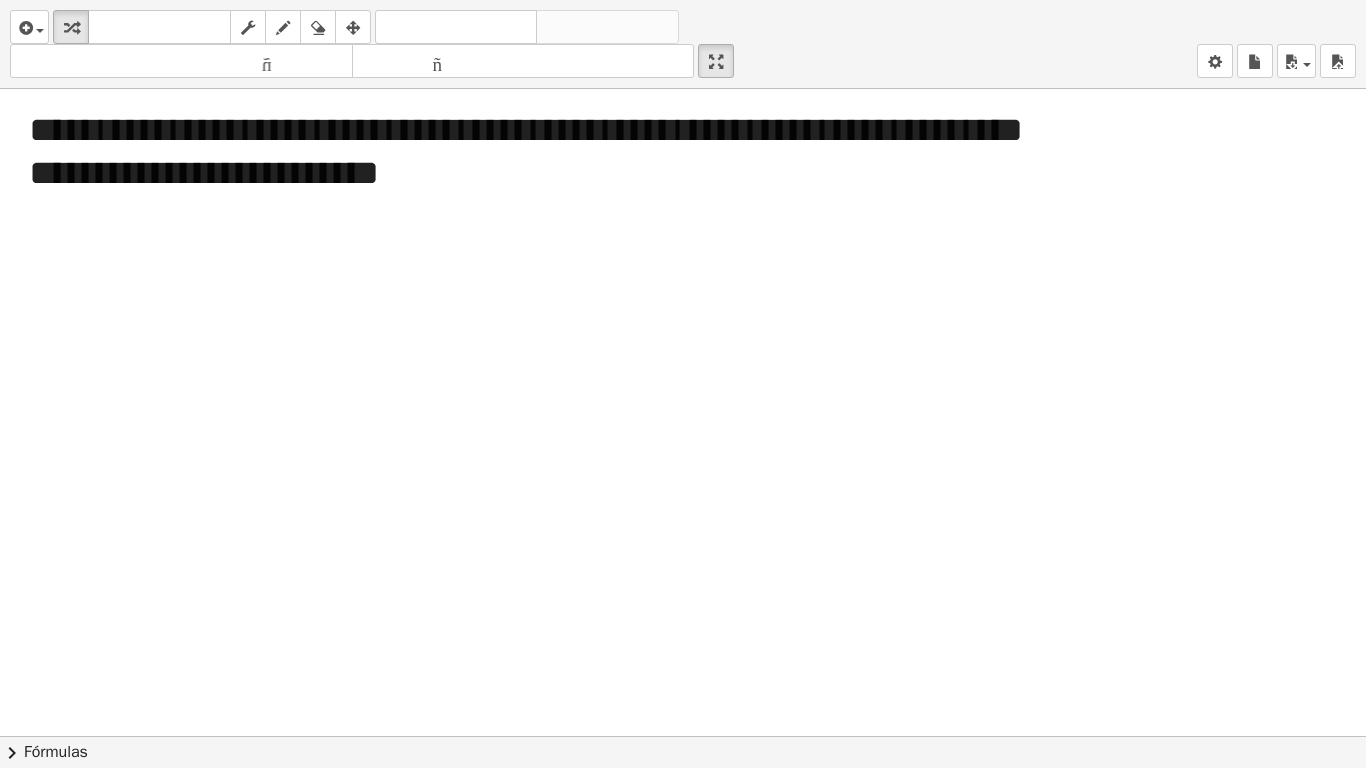 click at bounding box center [683, 736] 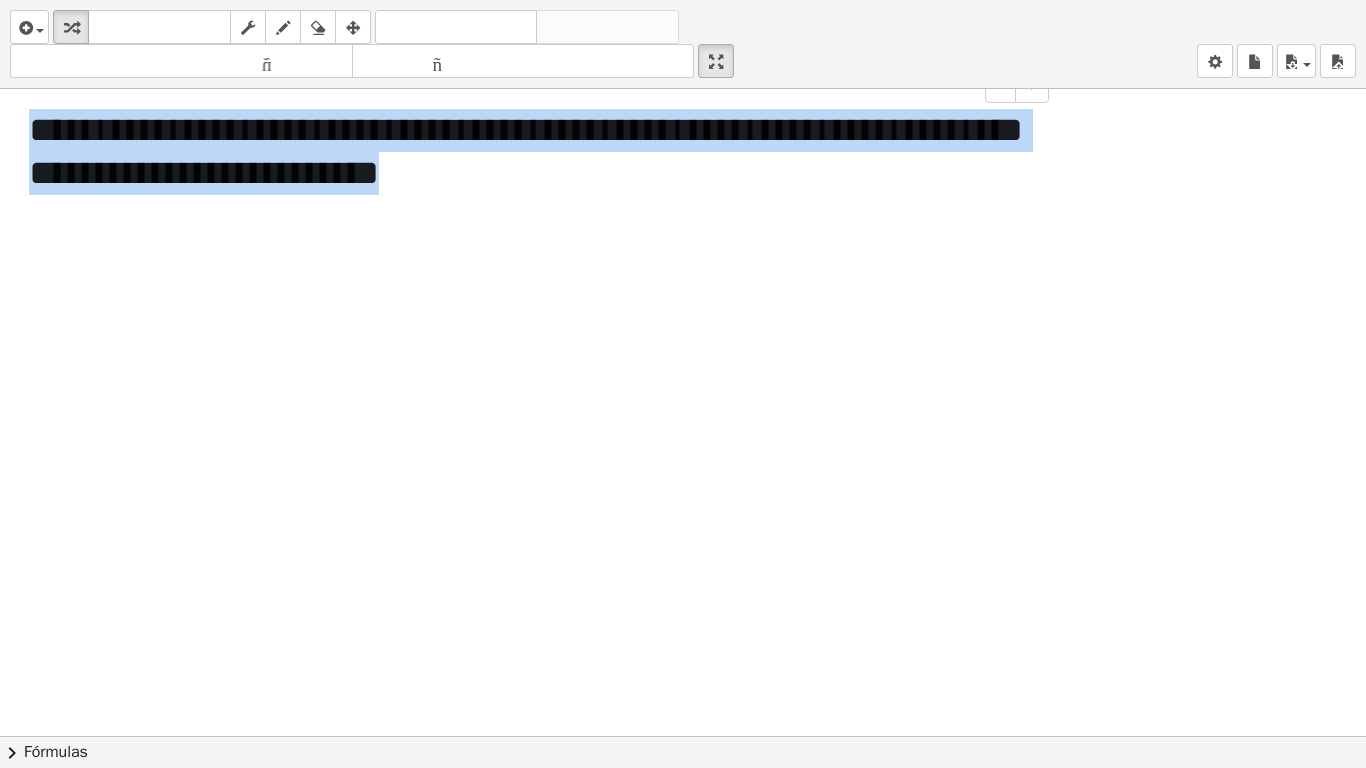 drag, startPoint x: 503, startPoint y: 177, endPoint x: 0, endPoint y: 131, distance: 505.099 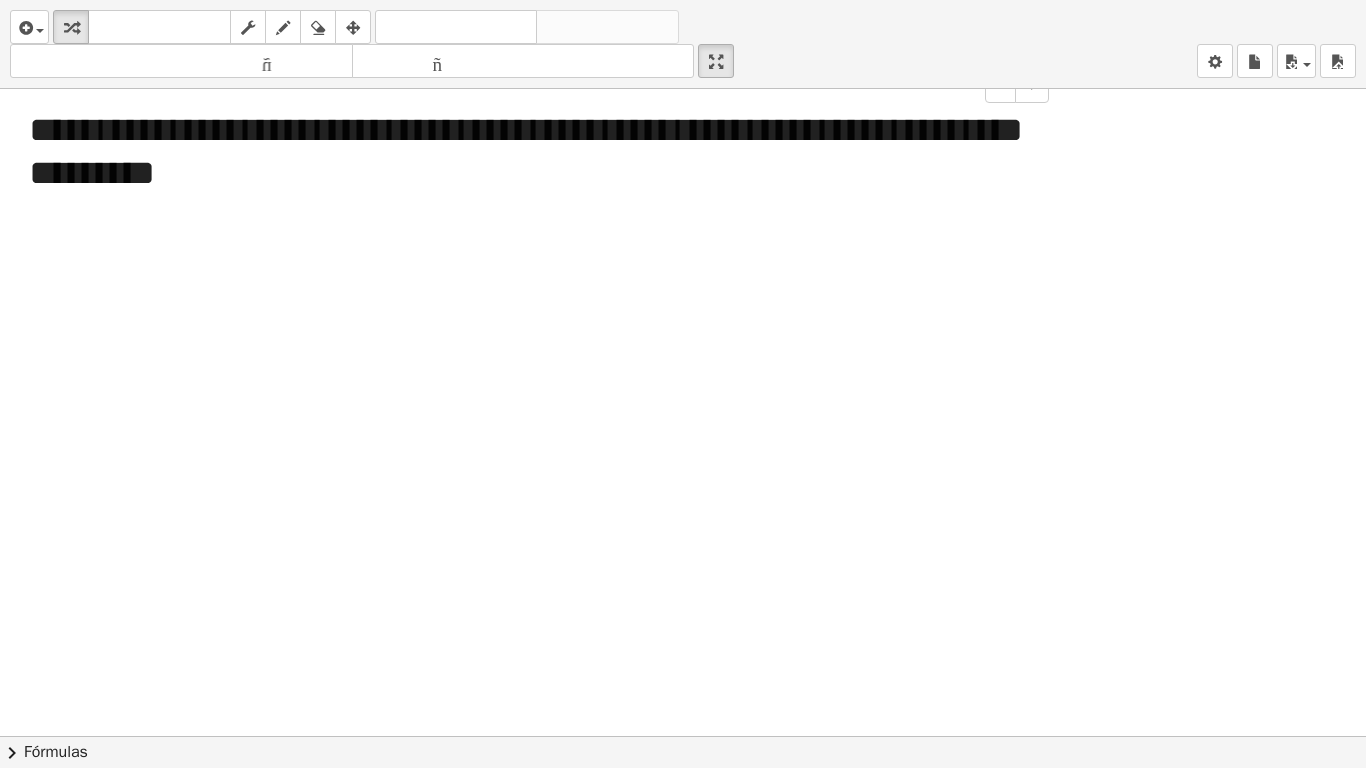 click at bounding box center (683, 736) 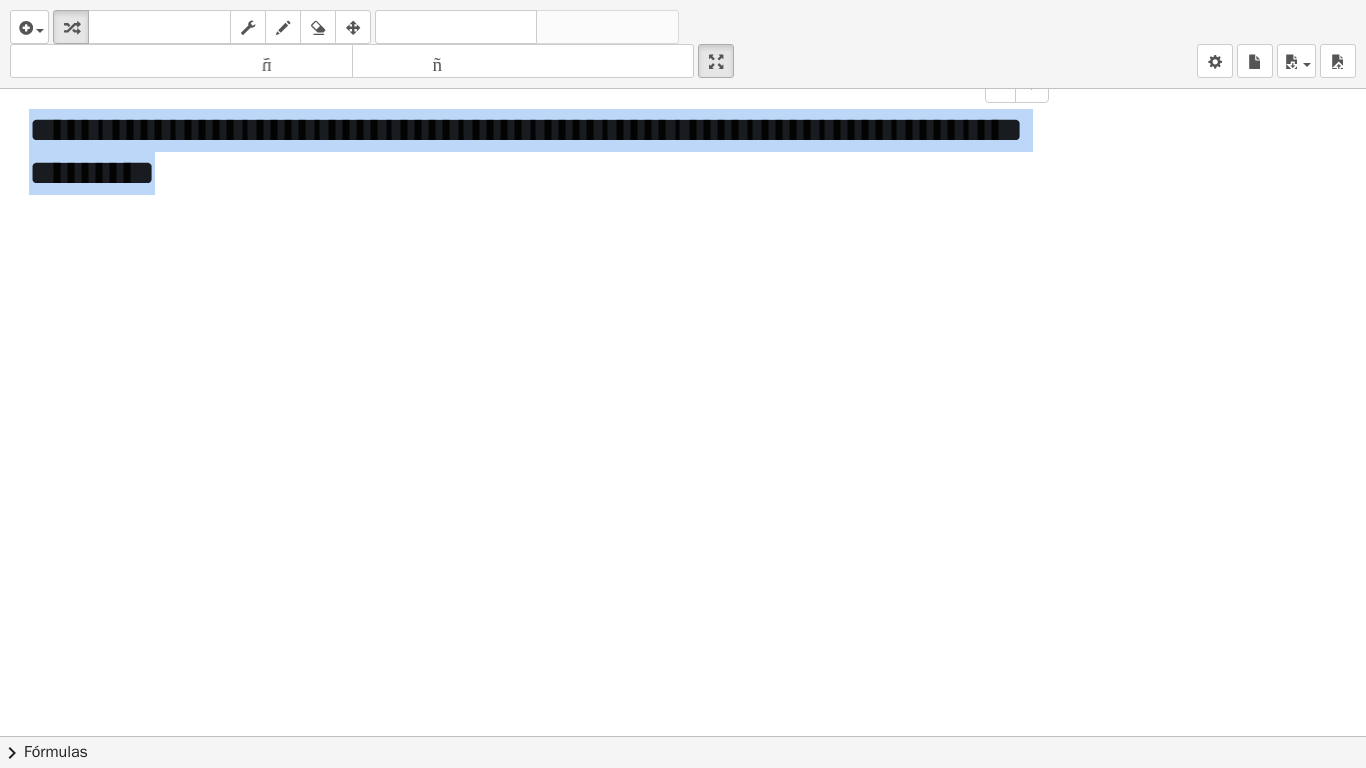 drag, startPoint x: 342, startPoint y: 177, endPoint x: 13, endPoint y: 132, distance: 332.06323 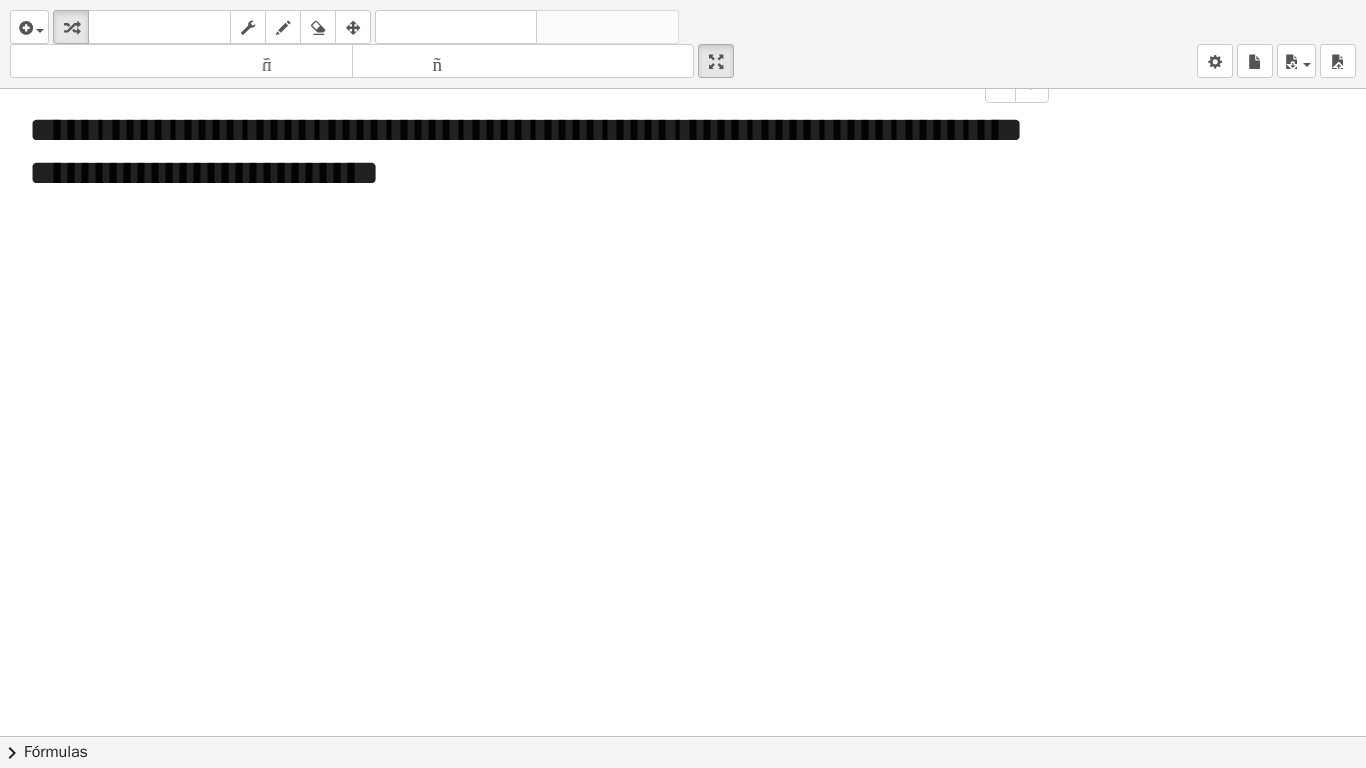 click at bounding box center [683, 736] 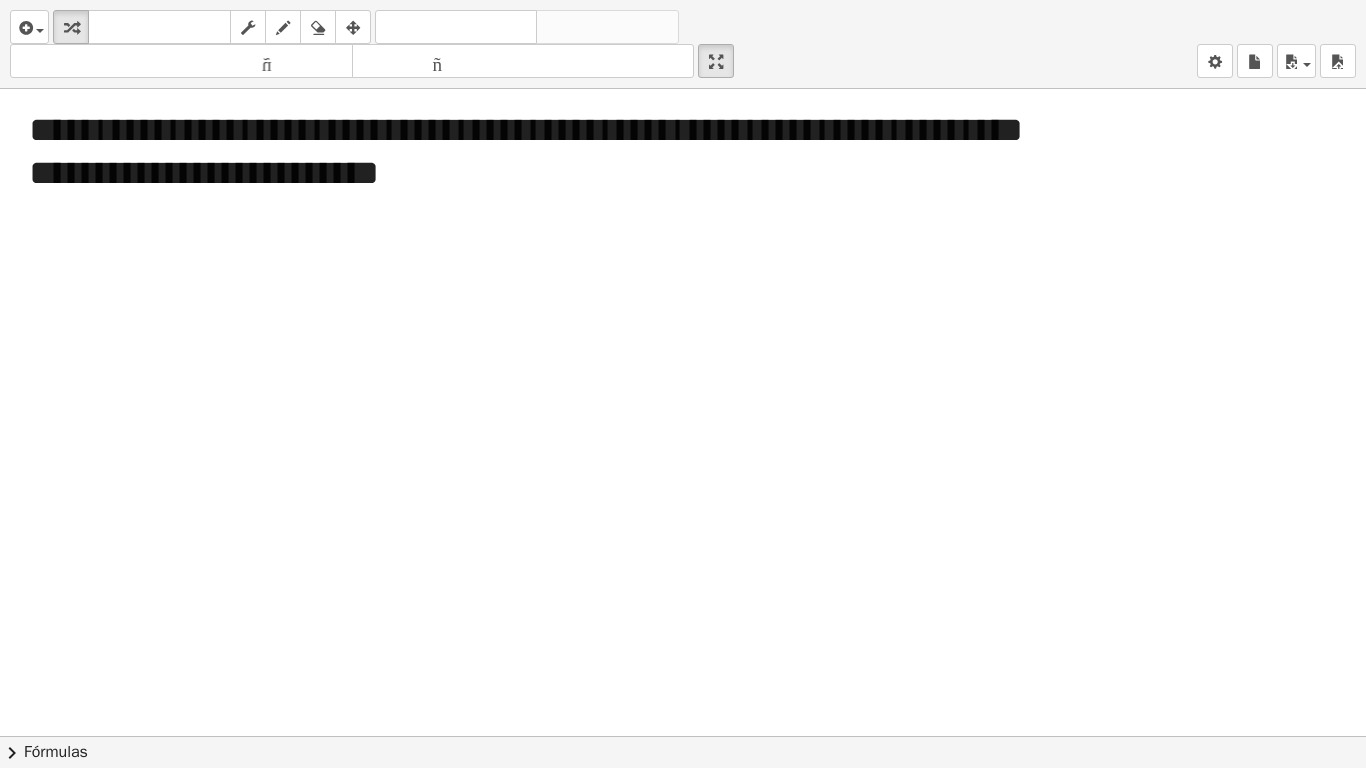 click at bounding box center [683, 736] 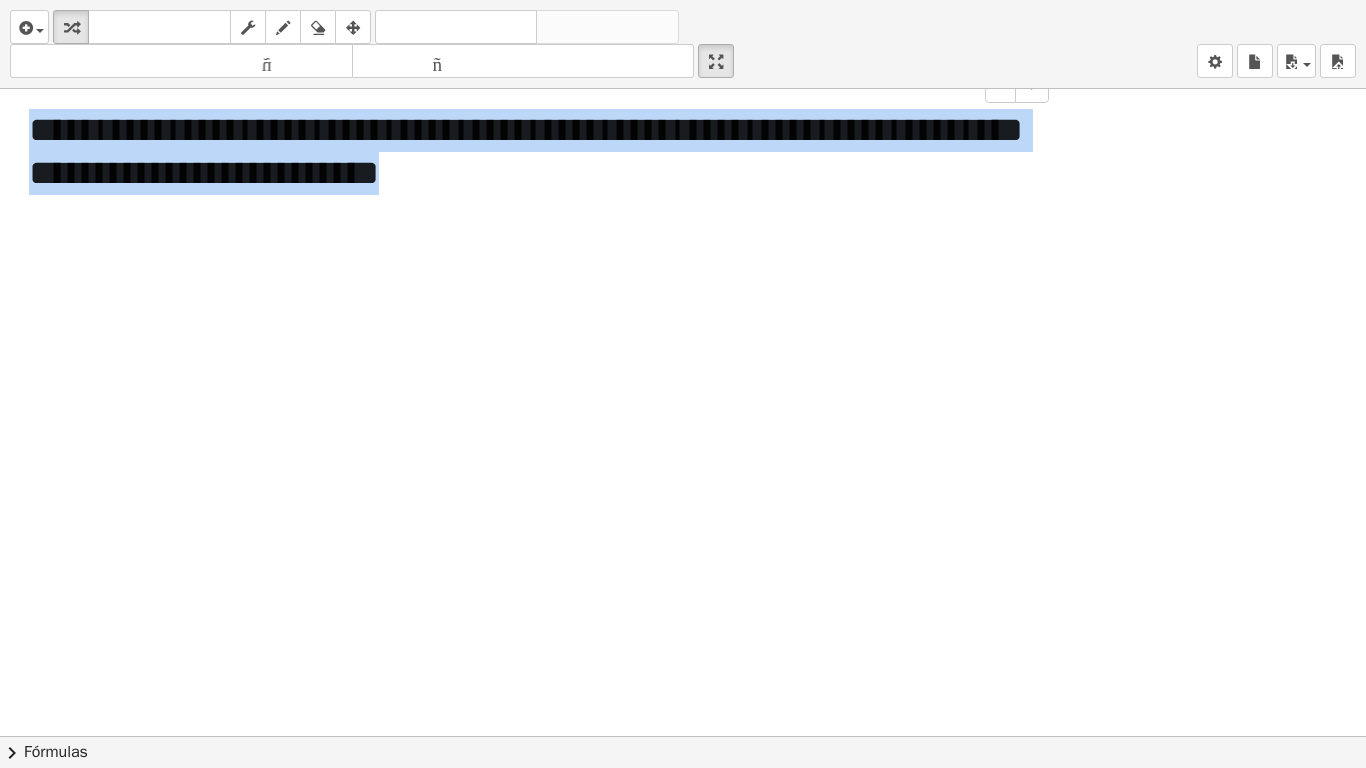 drag, startPoint x: 559, startPoint y: 182, endPoint x: 18, endPoint y: 134, distance: 543.12524 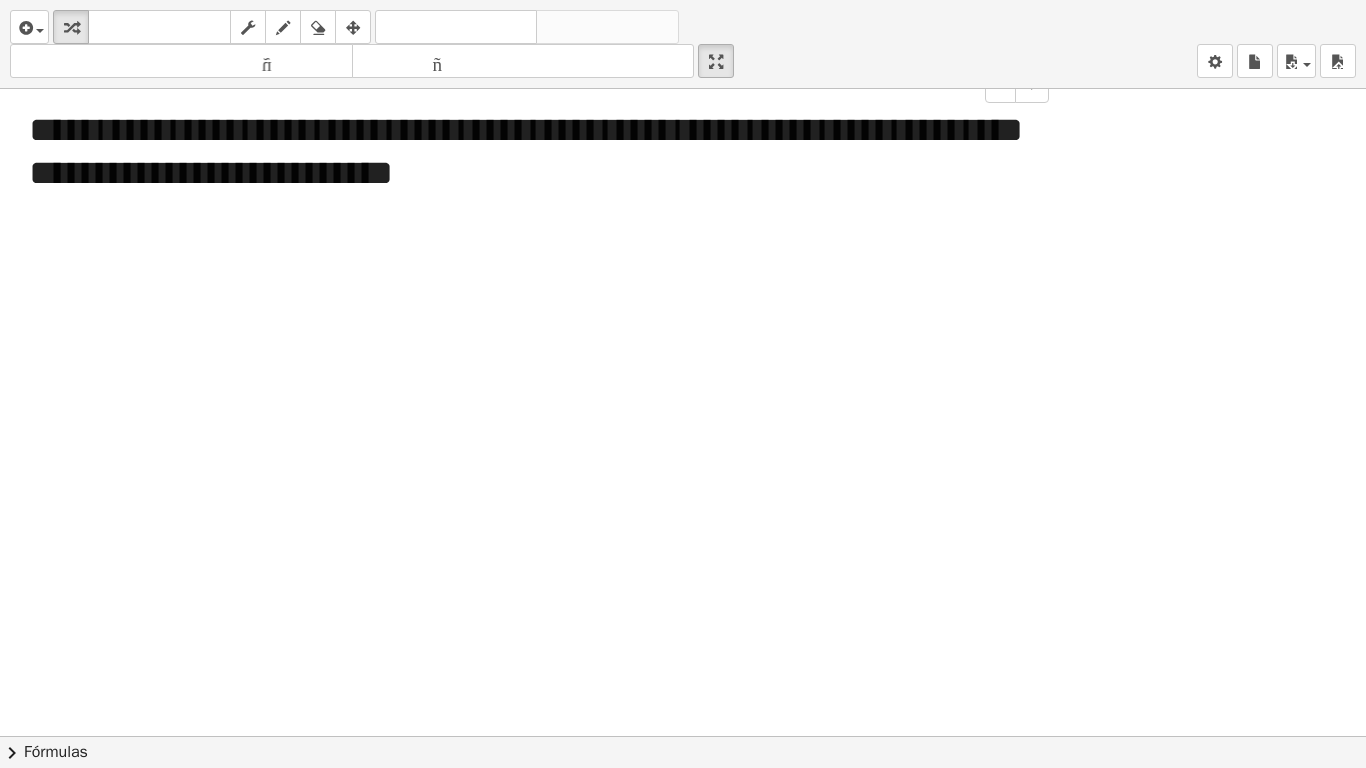 click at bounding box center (683, 736) 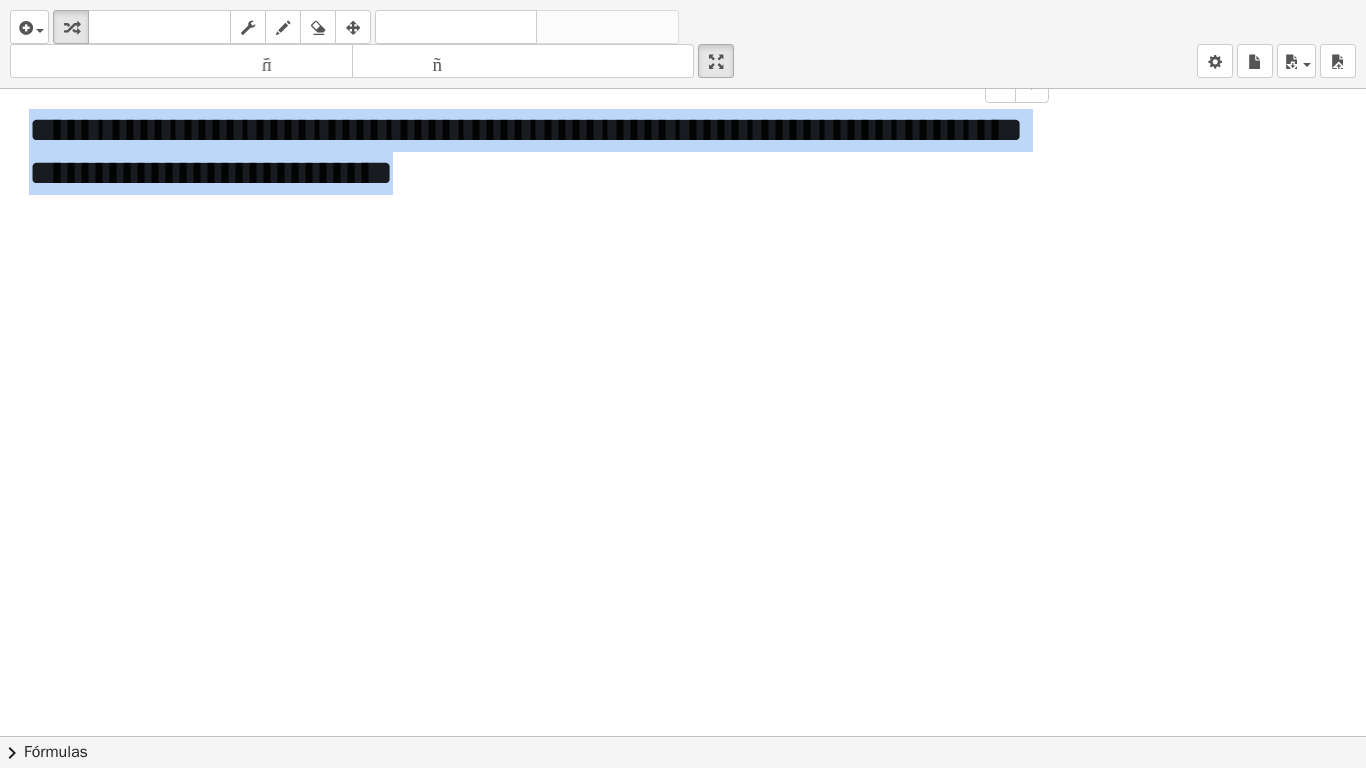 drag, startPoint x: 612, startPoint y: 193, endPoint x: 0, endPoint y: 102, distance: 618.7285 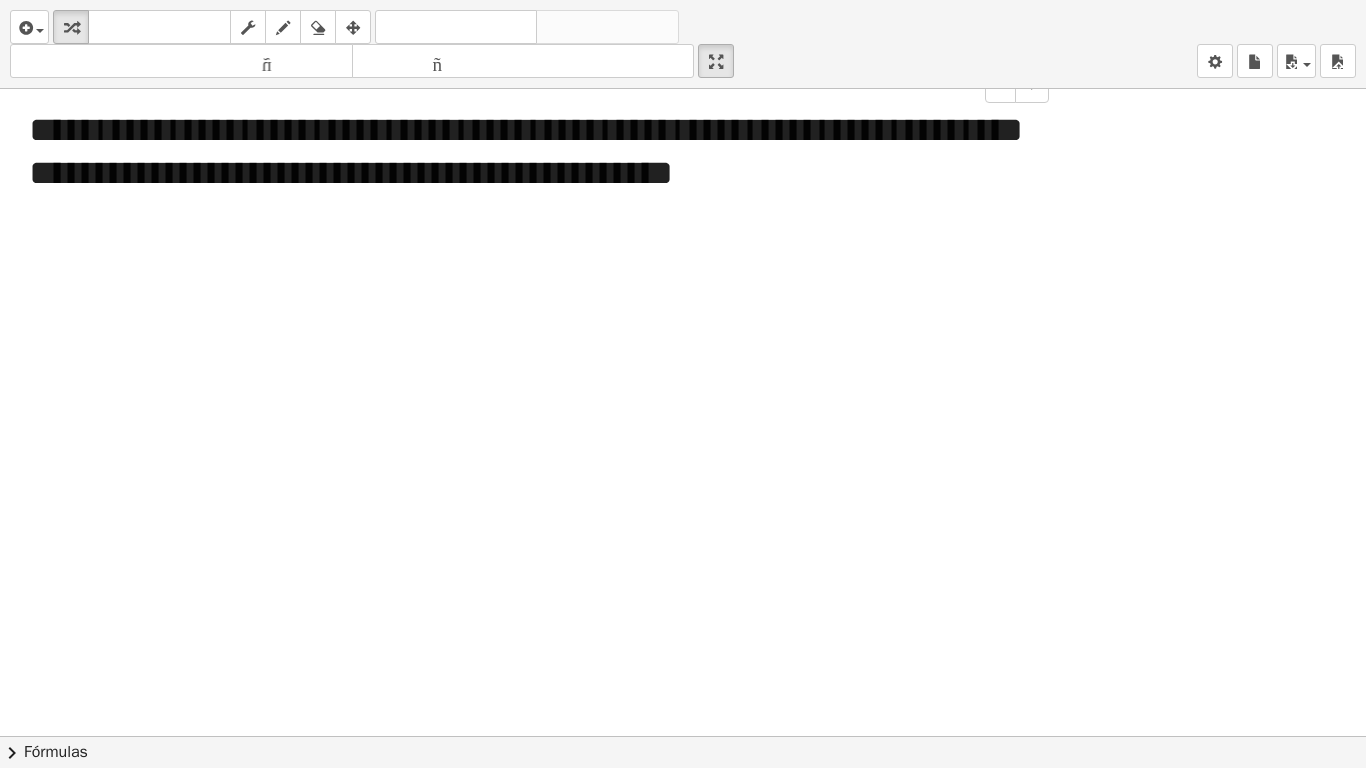 click at bounding box center [683, 736] 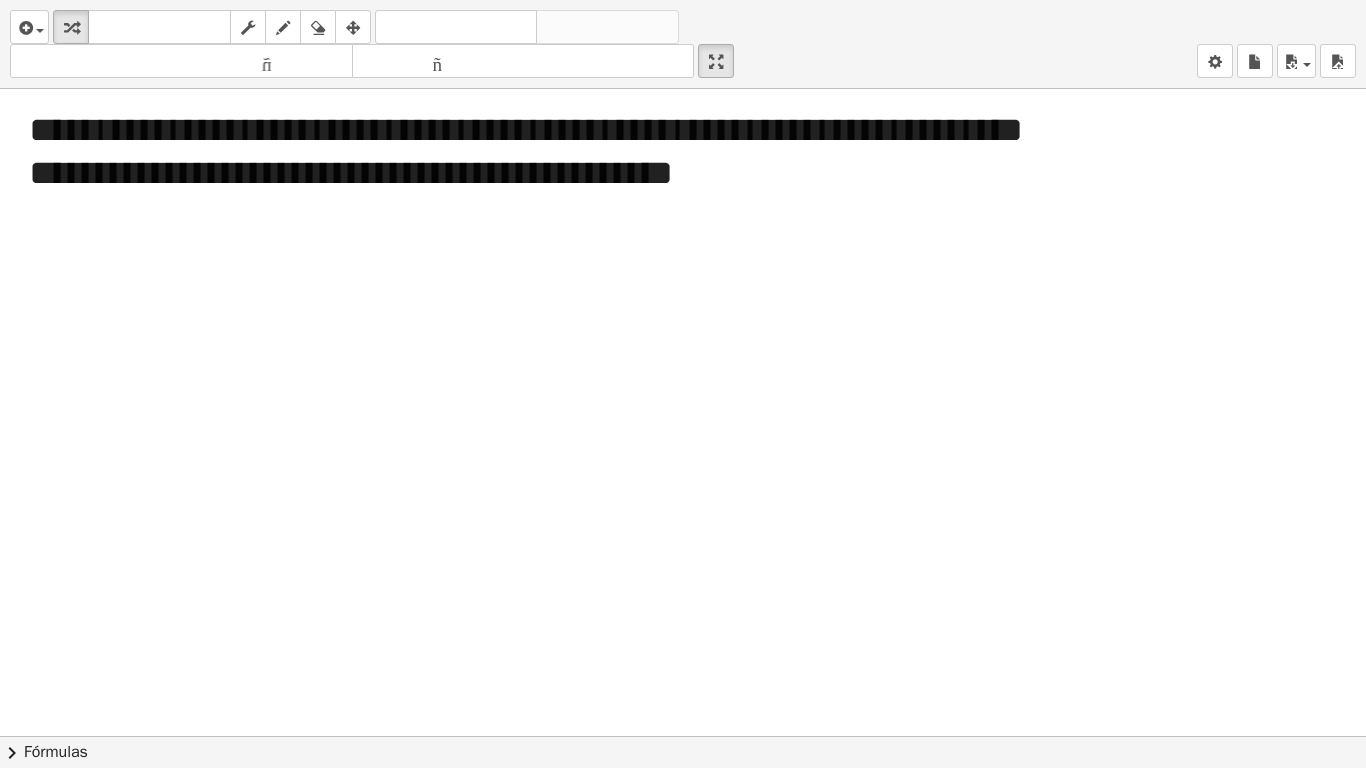 click at bounding box center (683, 736) 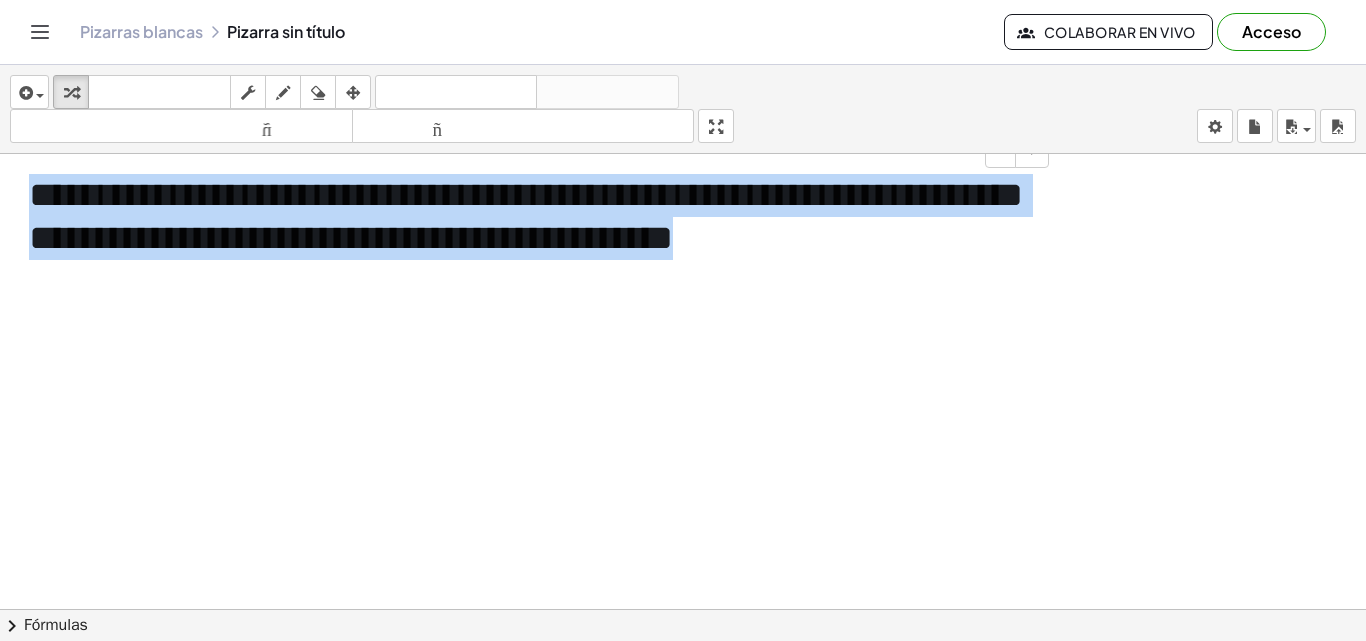 drag, startPoint x: 940, startPoint y: 251, endPoint x: 0, endPoint y: 206, distance: 941.07654 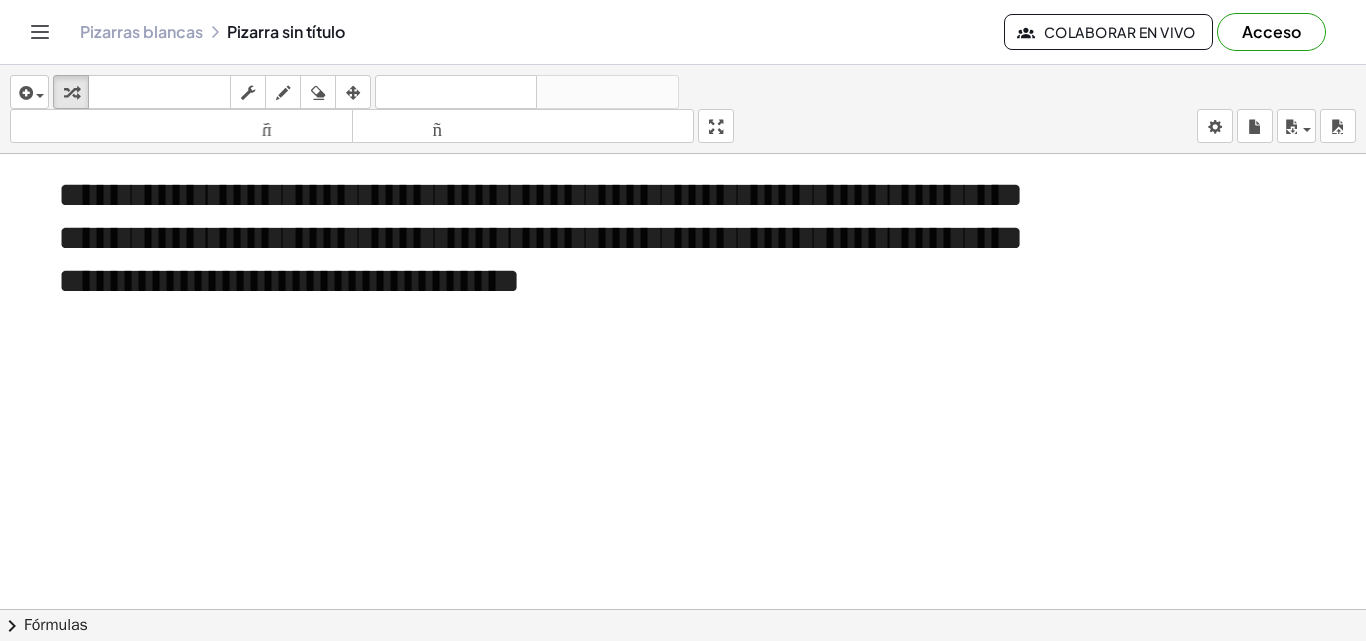 click at bounding box center [683, 623] 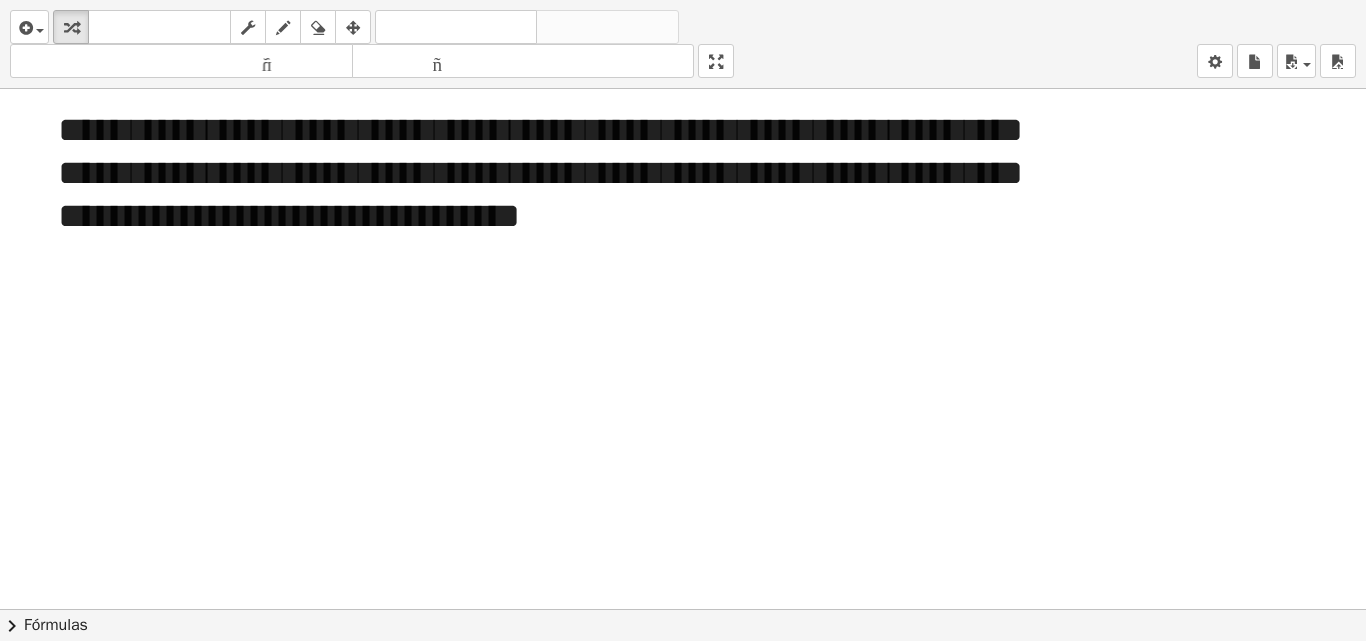 click on "**********" at bounding box center [683, 320] 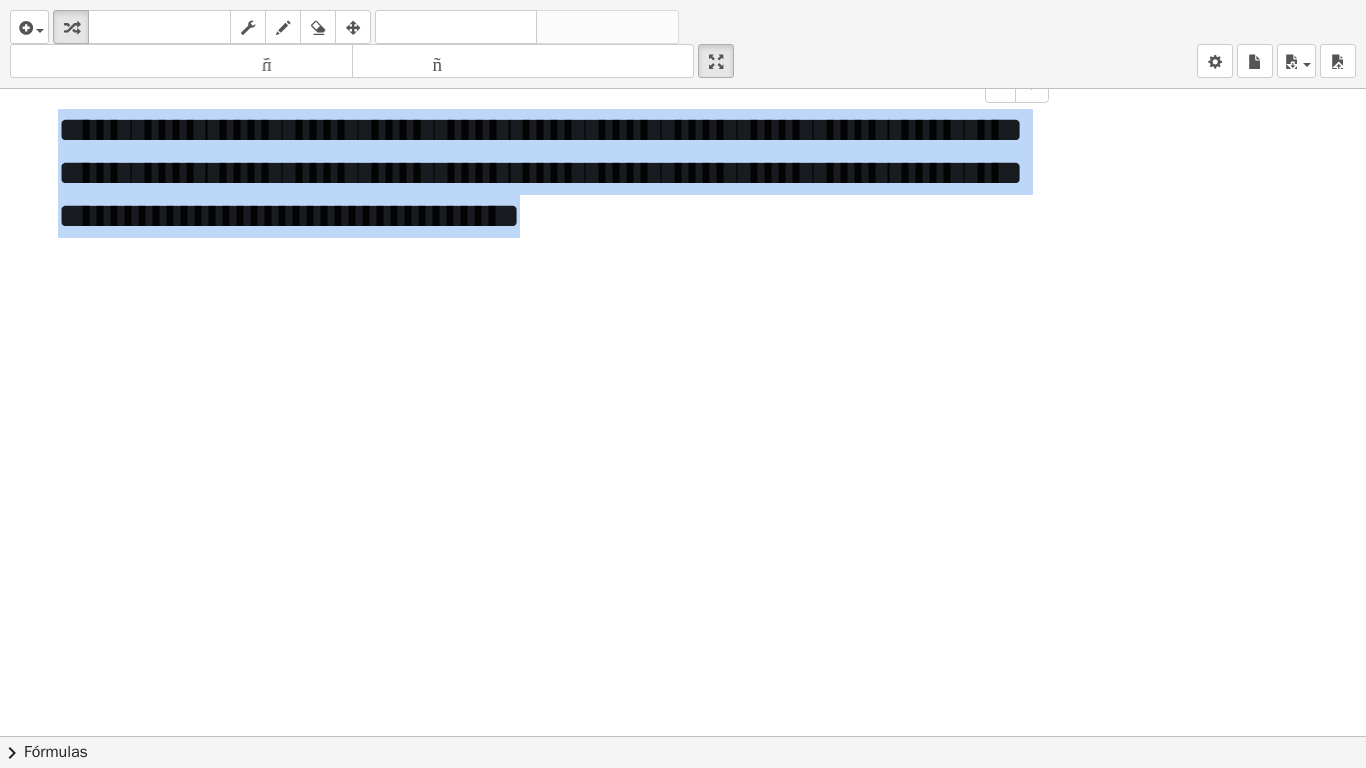 drag, startPoint x: 797, startPoint y: 221, endPoint x: 0, endPoint y: 113, distance: 804.2842 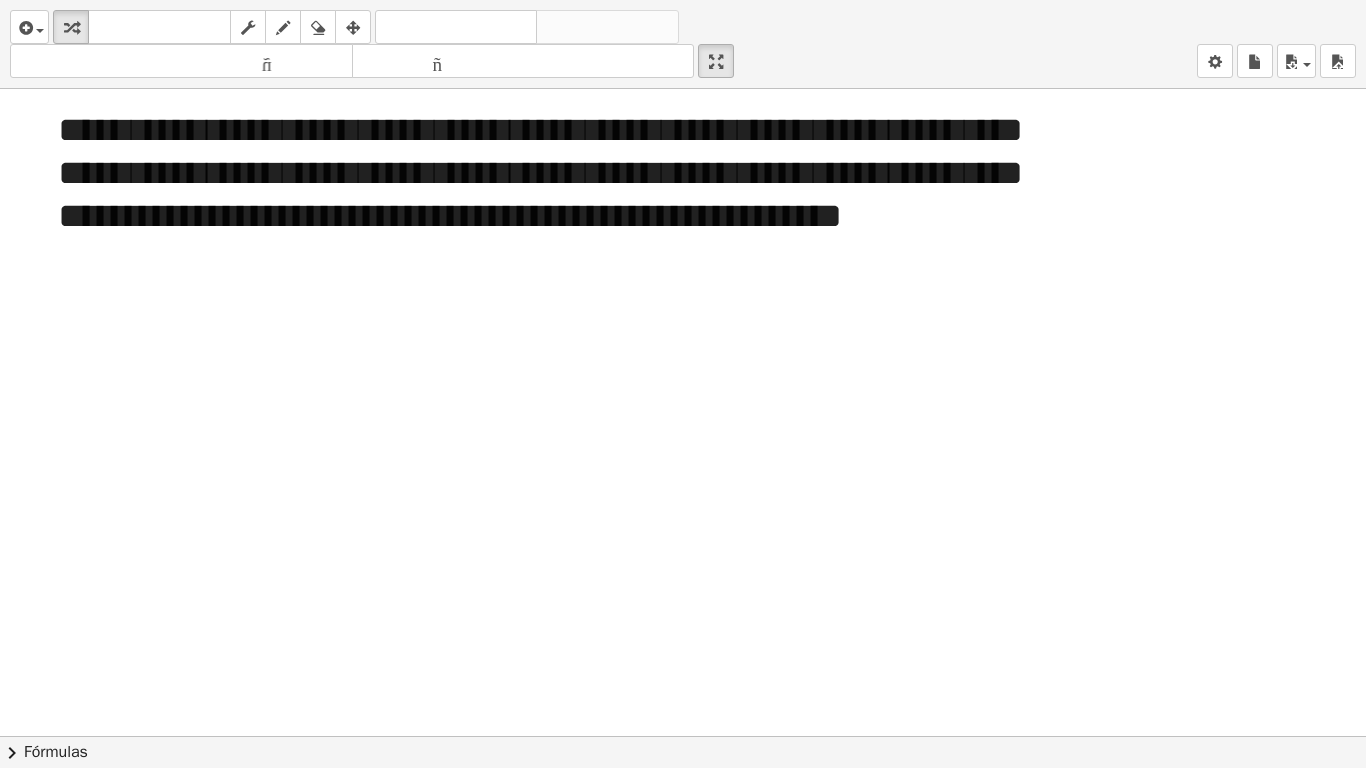 click at bounding box center [683, 736] 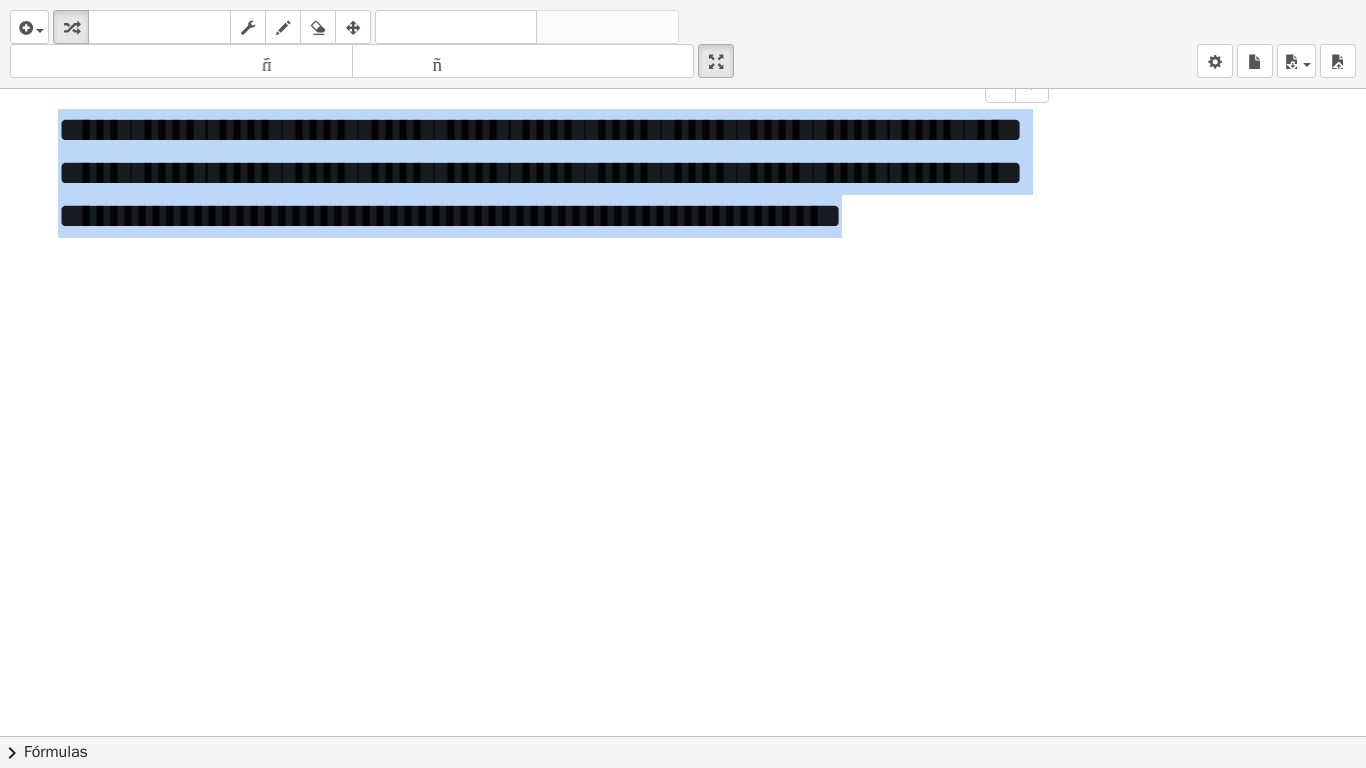 drag, startPoint x: 195, startPoint y: 279, endPoint x: 34, endPoint y: 144, distance: 210.1095 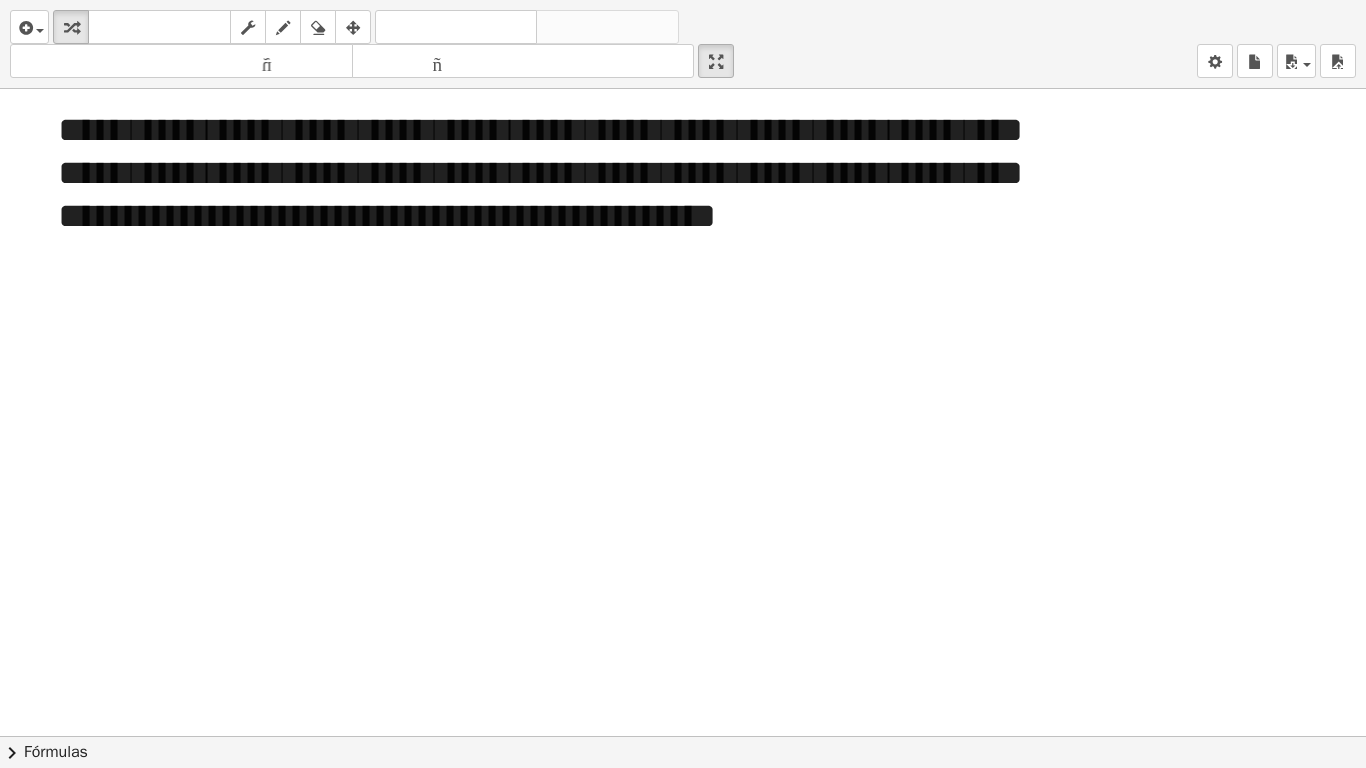 click at bounding box center (683, 736) 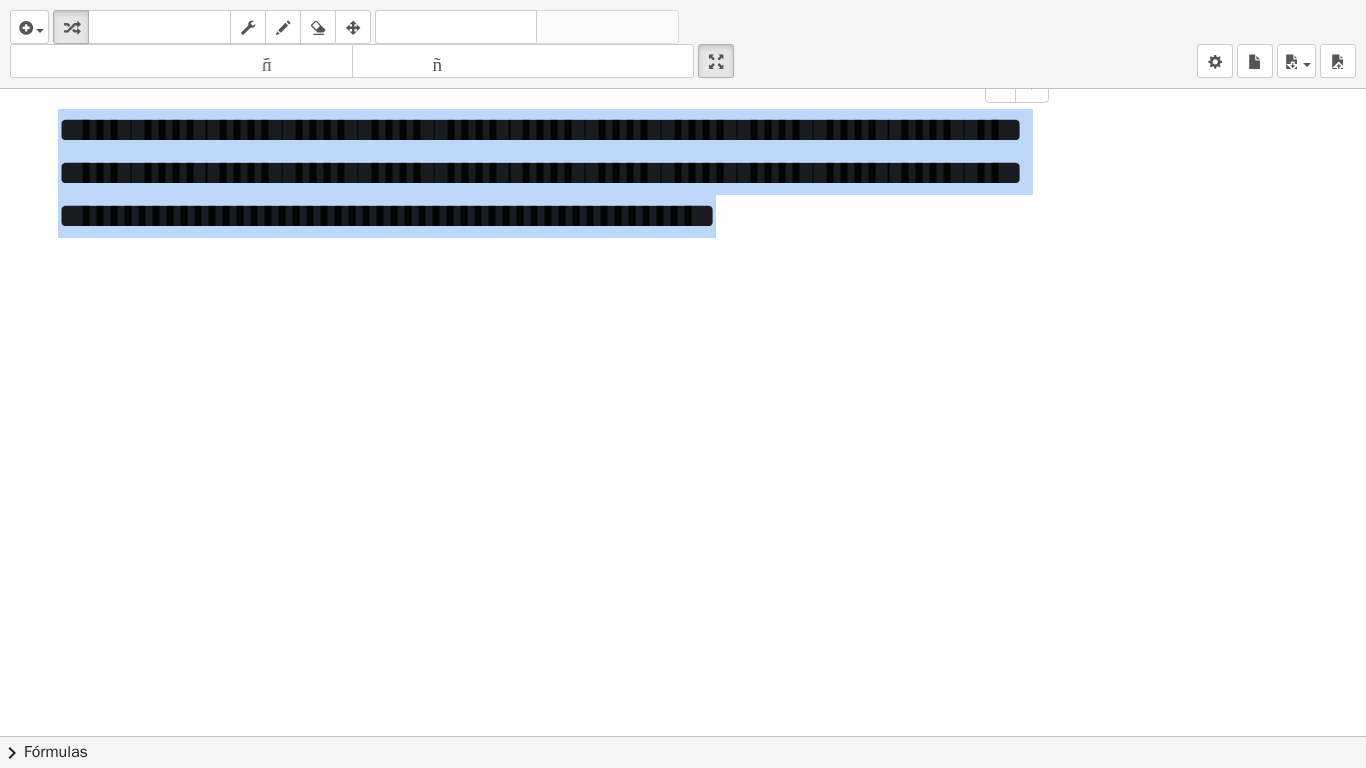 drag, startPoint x: 213, startPoint y: 267, endPoint x: 44, endPoint y: 145, distance: 208.43465 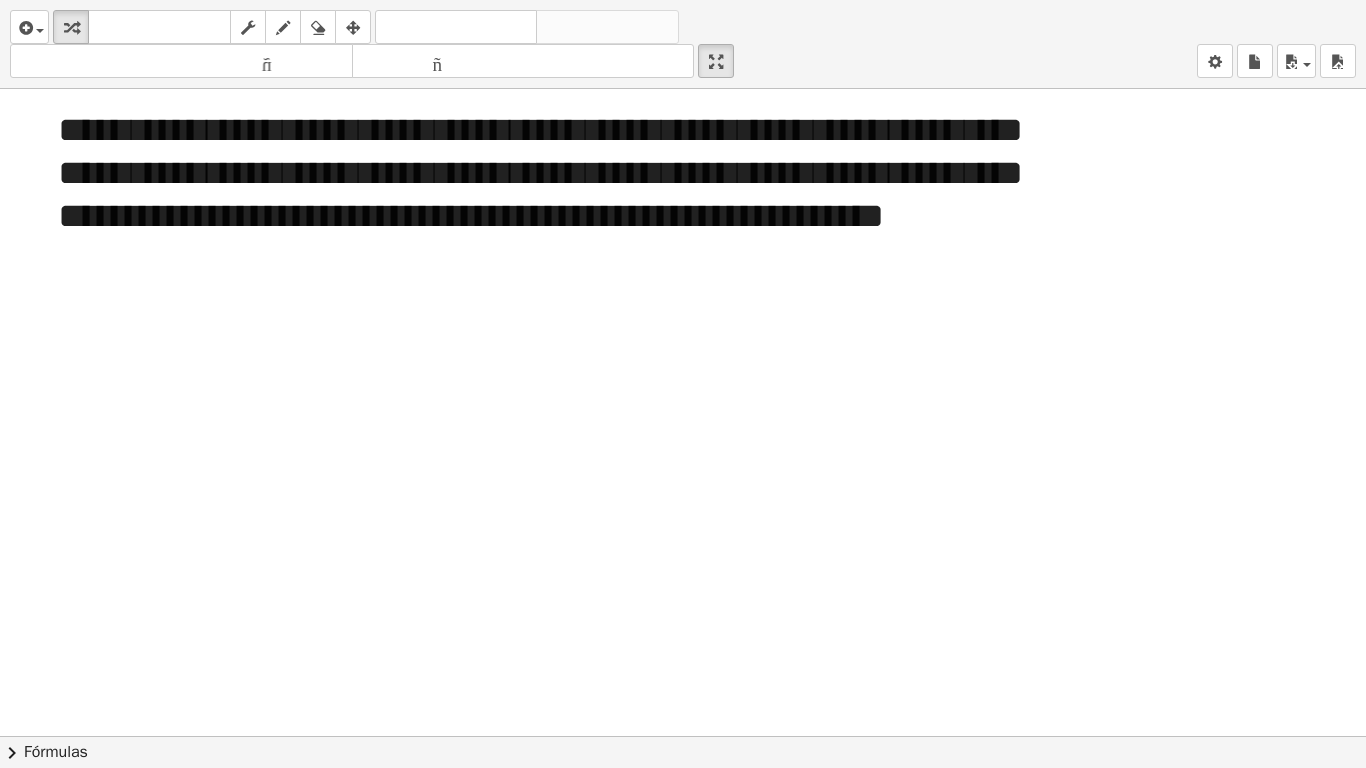 click at bounding box center (683, 736) 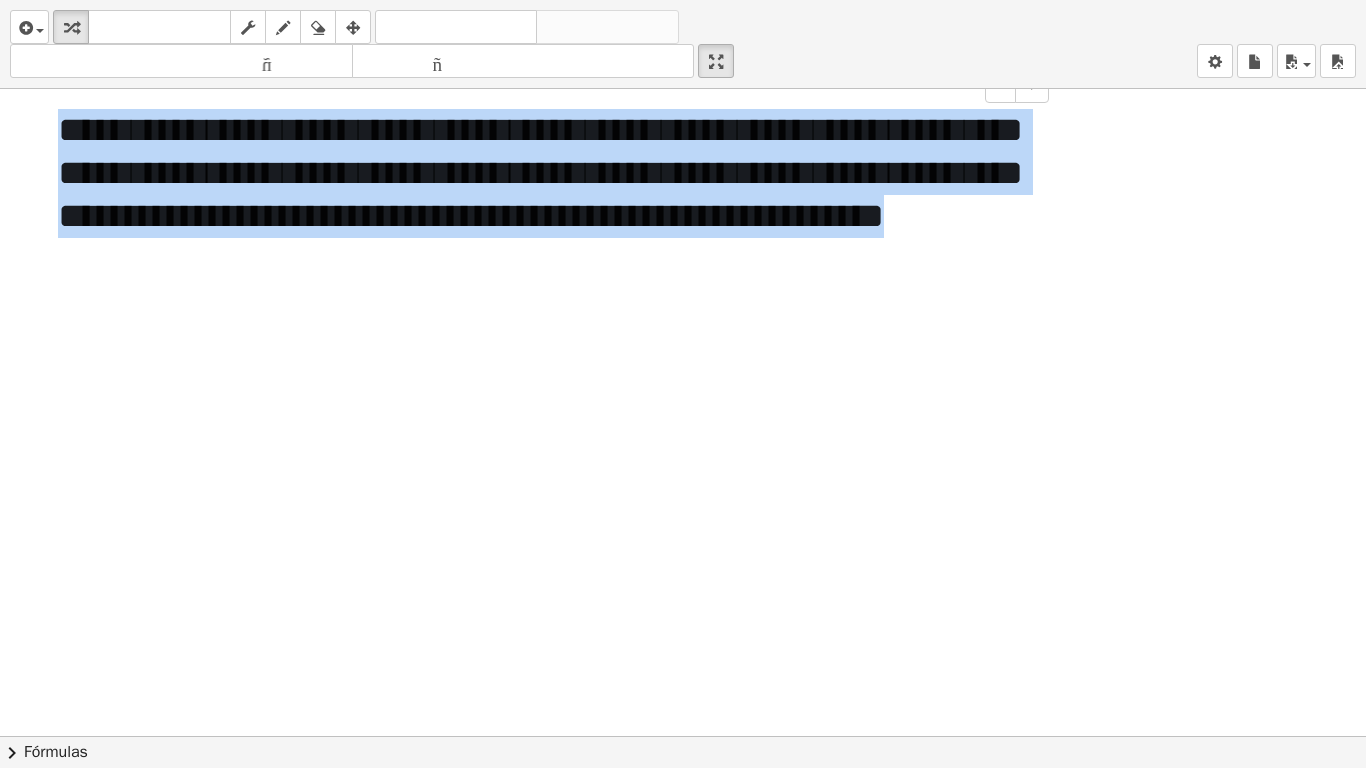 drag, startPoint x: 358, startPoint y: 256, endPoint x: 16, endPoint y: 130, distance: 364.47223 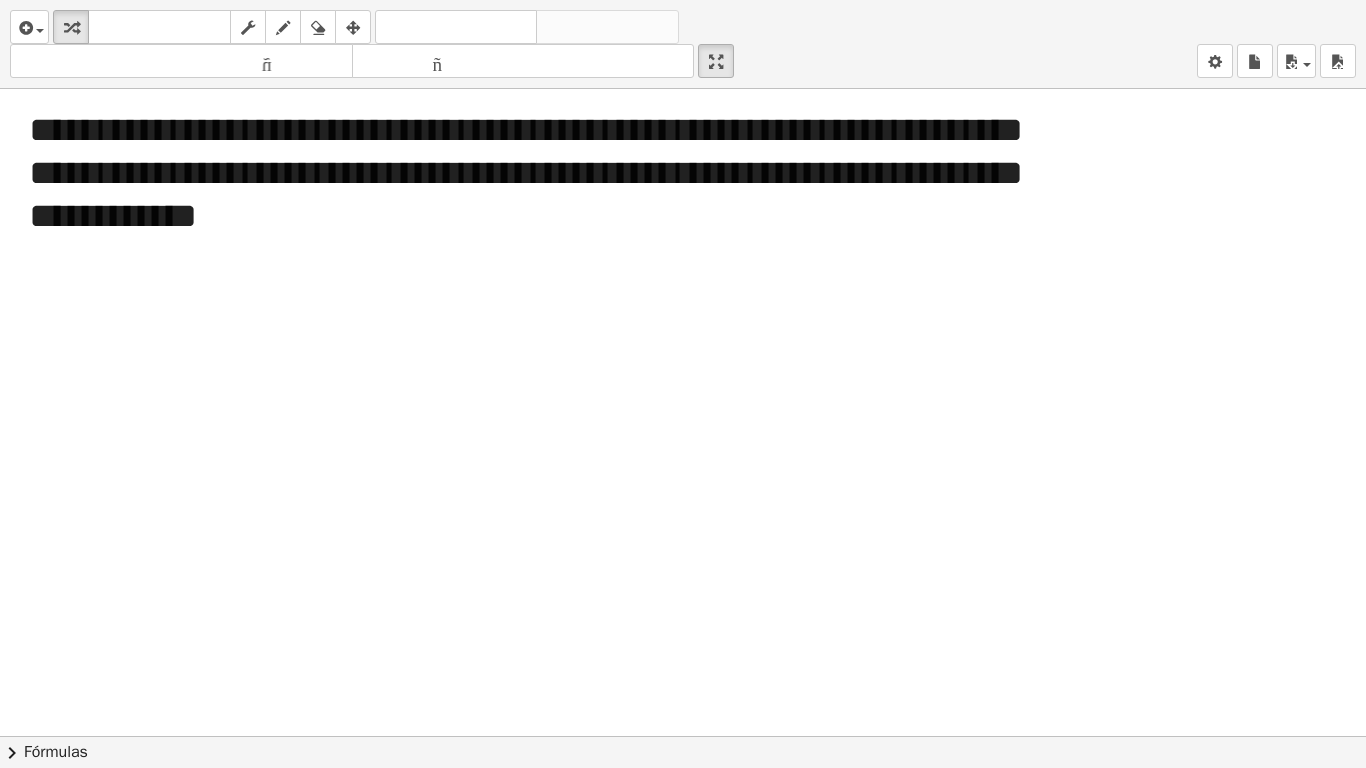 click at bounding box center (683, 736) 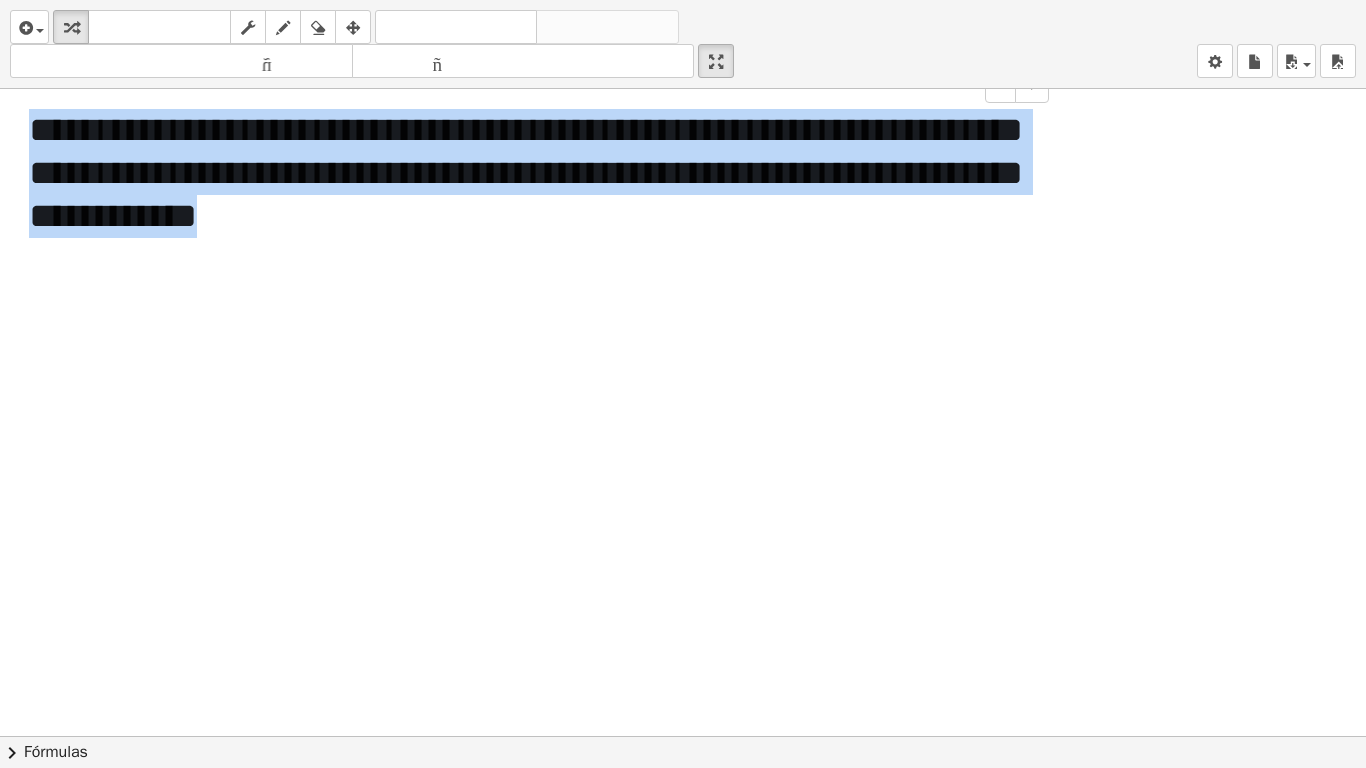 drag, startPoint x: 624, startPoint y: 211, endPoint x: 0, endPoint y: 135, distance: 628.61115 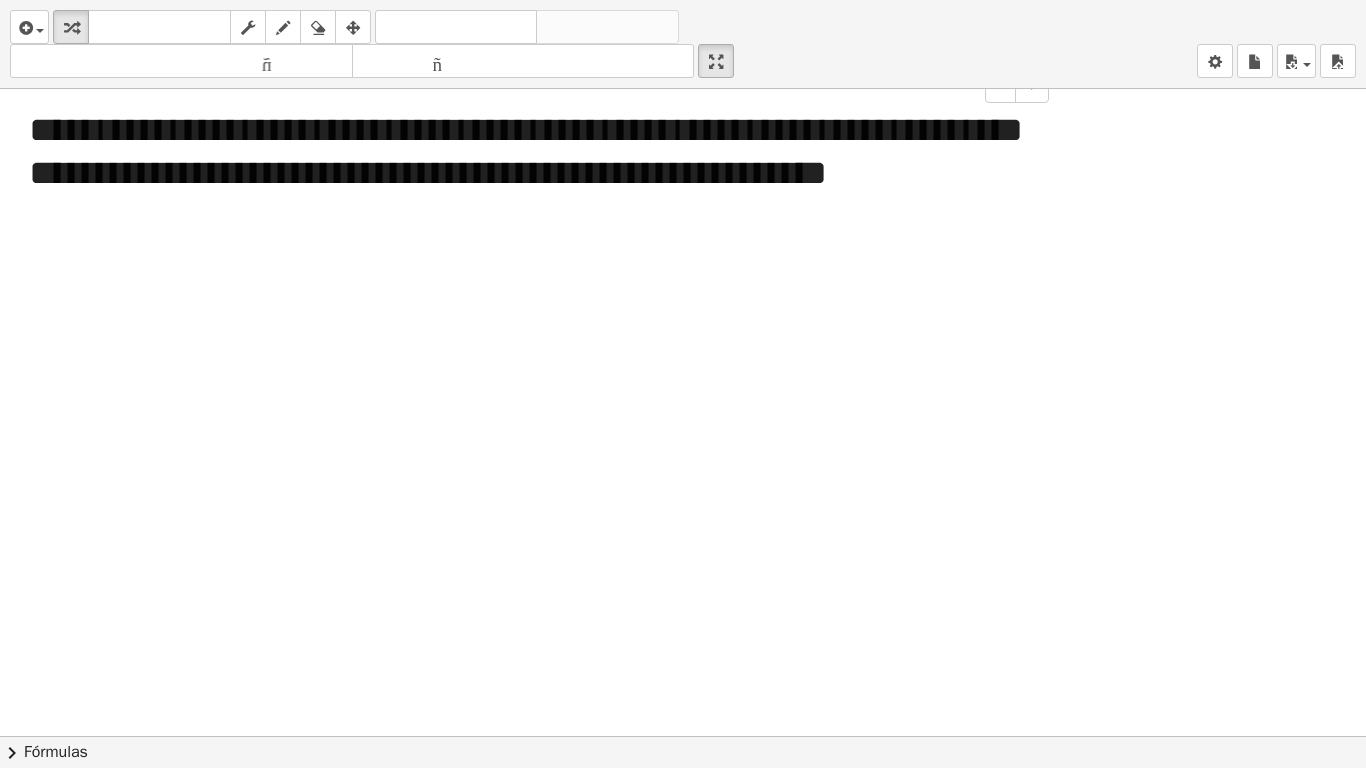 click at bounding box center (683, 736) 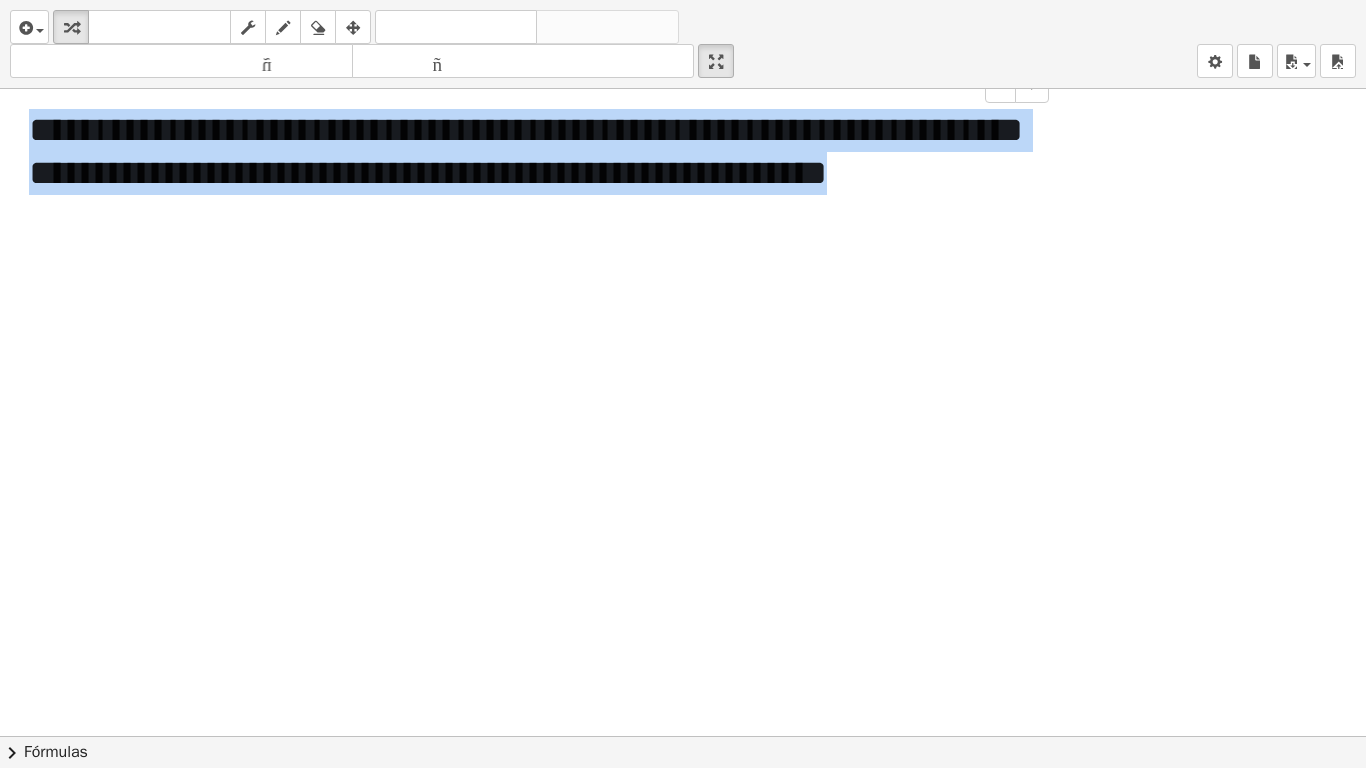 drag, startPoint x: 279, startPoint y: 236, endPoint x: 6, endPoint y: 117, distance: 297.80865 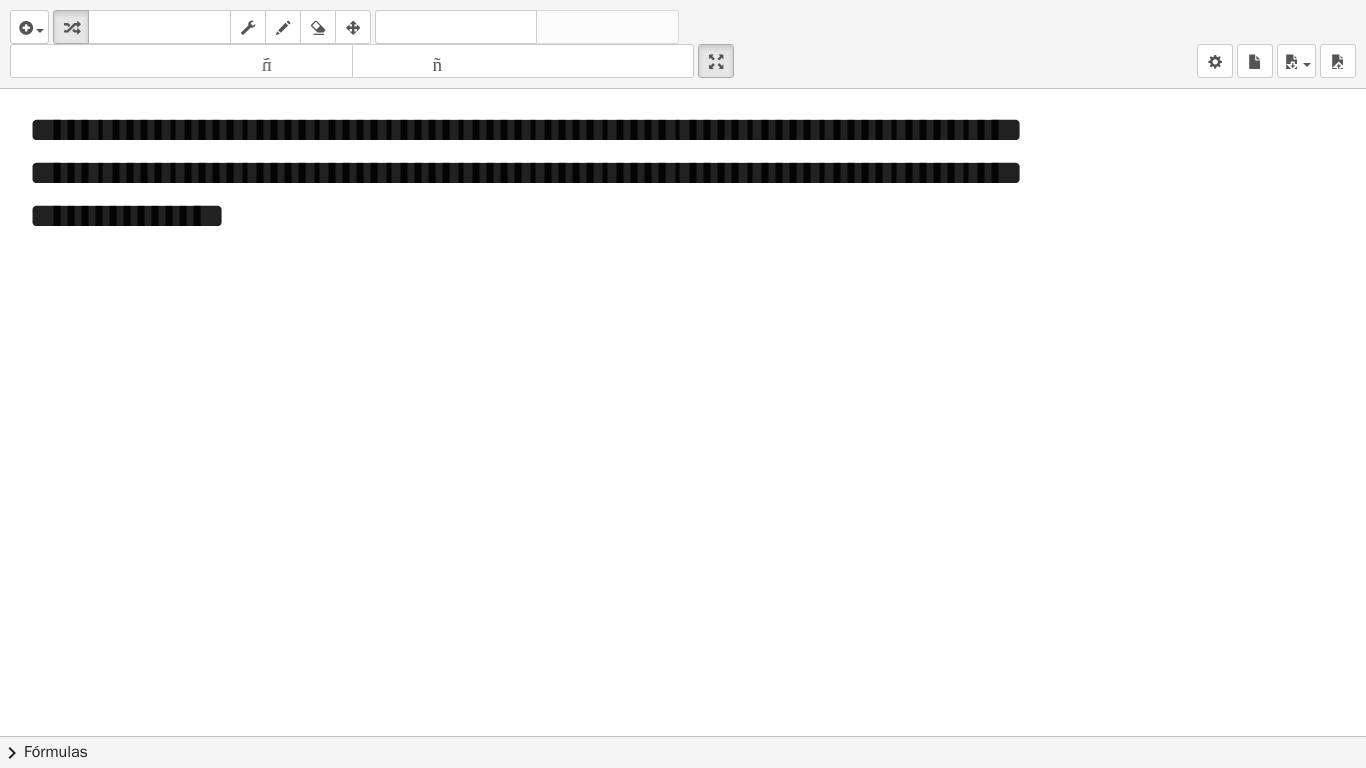 click at bounding box center (683, 736) 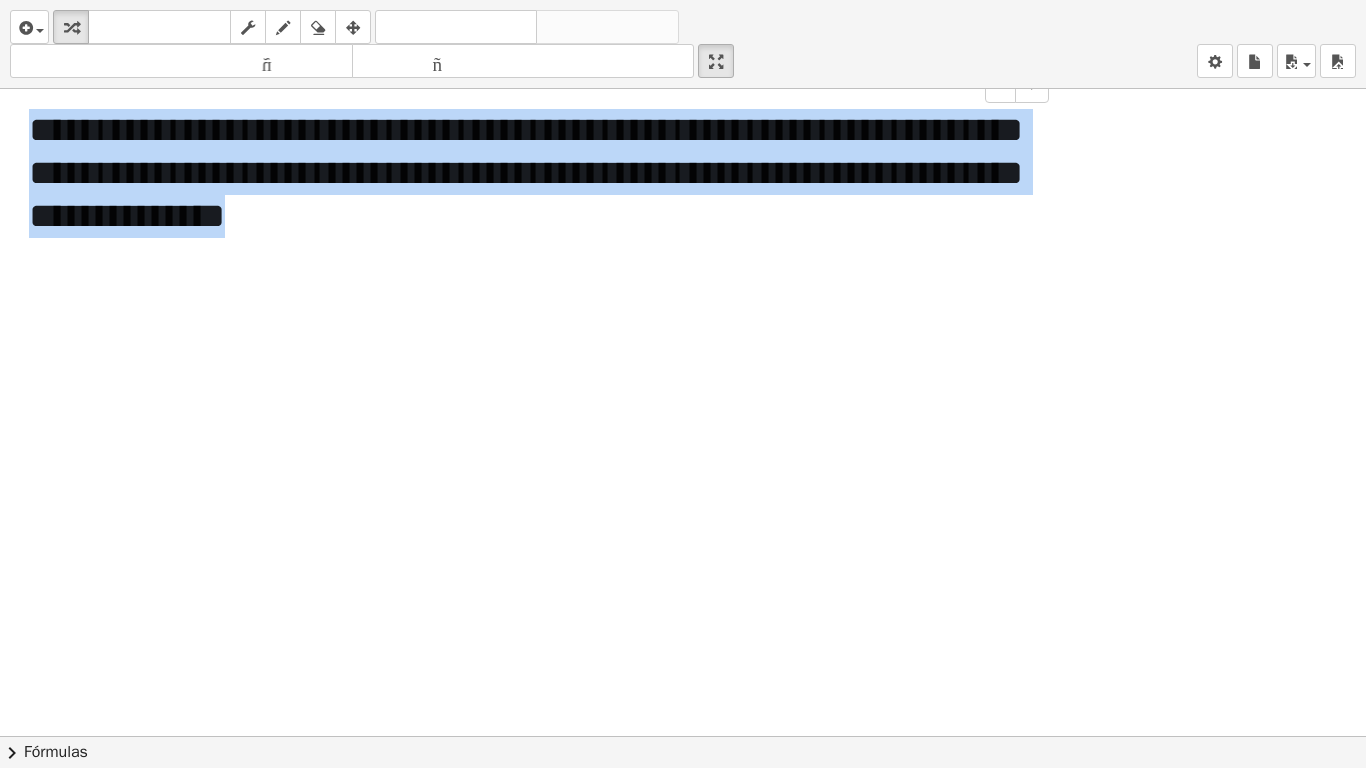 drag, startPoint x: 615, startPoint y: 226, endPoint x: 0, endPoint y: 135, distance: 621.69604 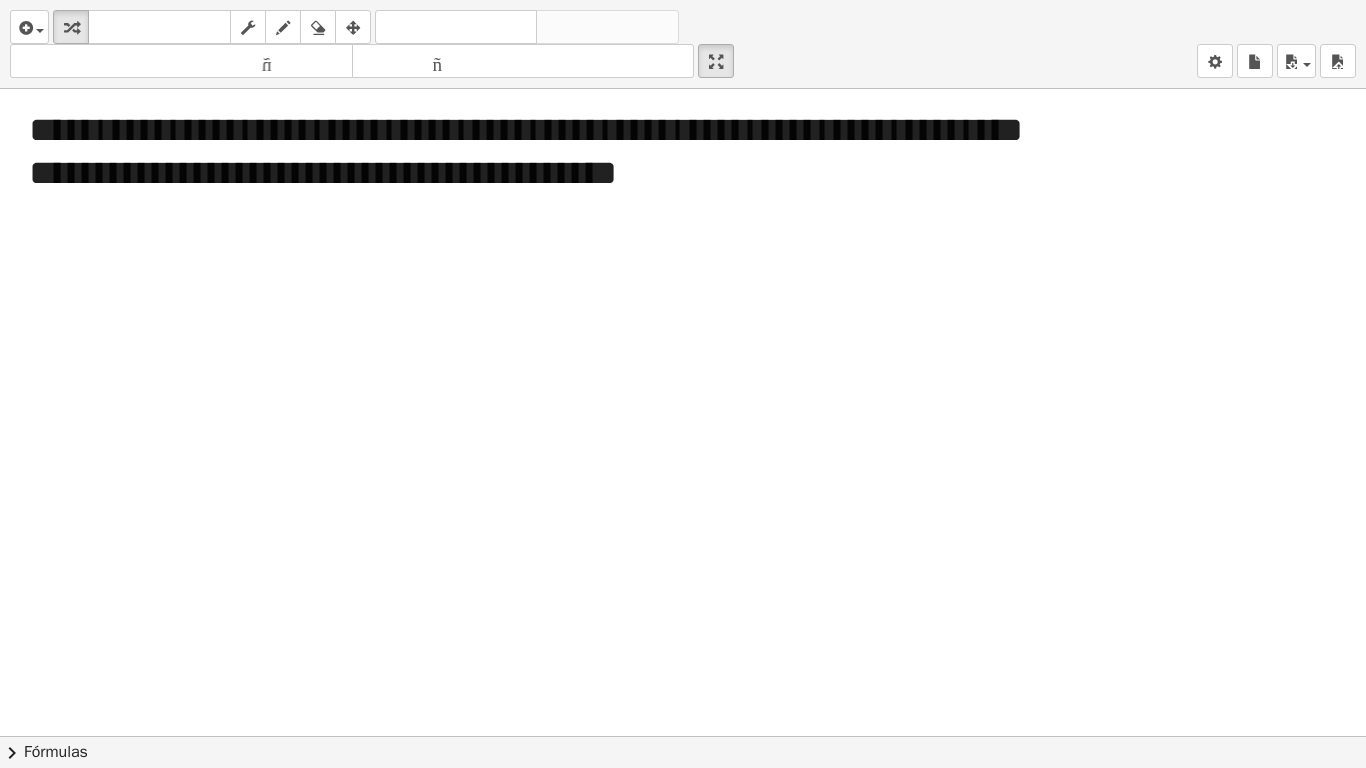 click at bounding box center [683, 736] 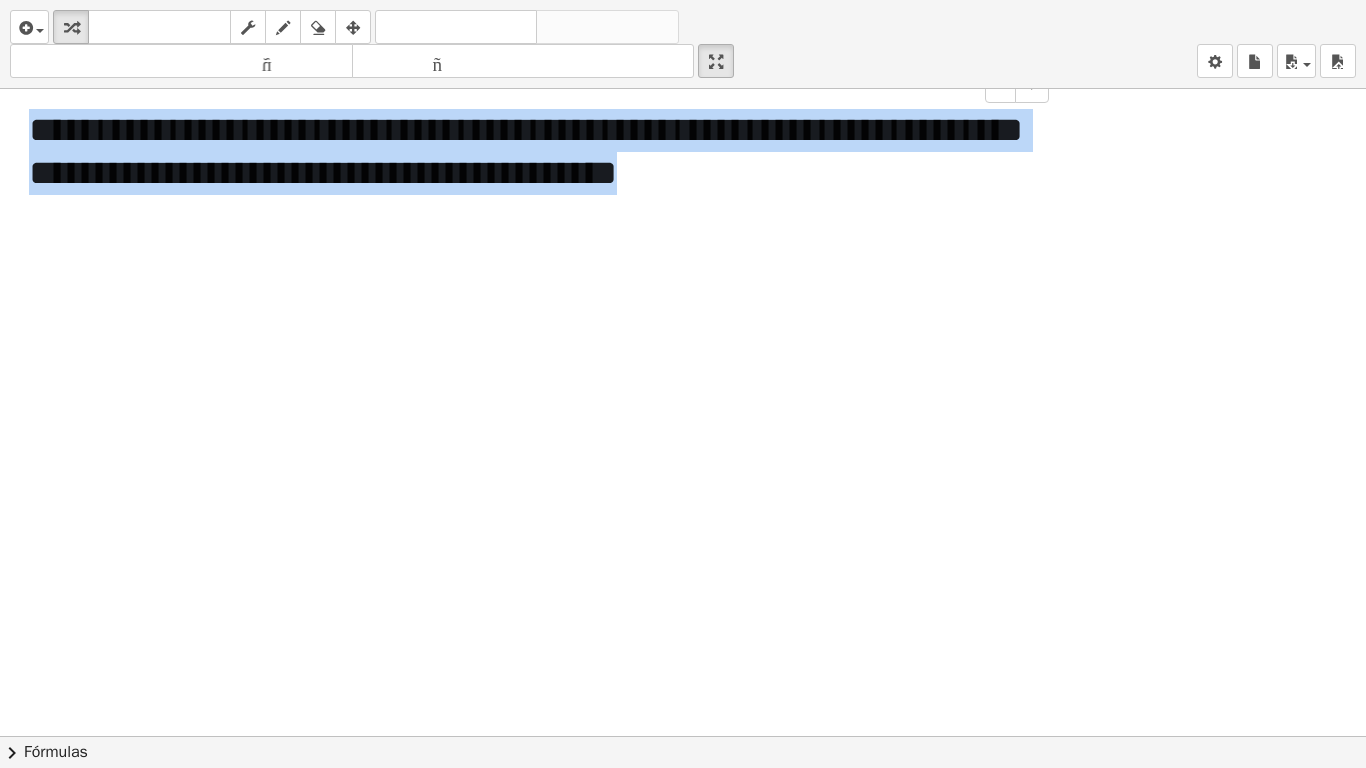 drag, startPoint x: 848, startPoint y: 180, endPoint x: 8, endPoint y: 130, distance: 841.48676 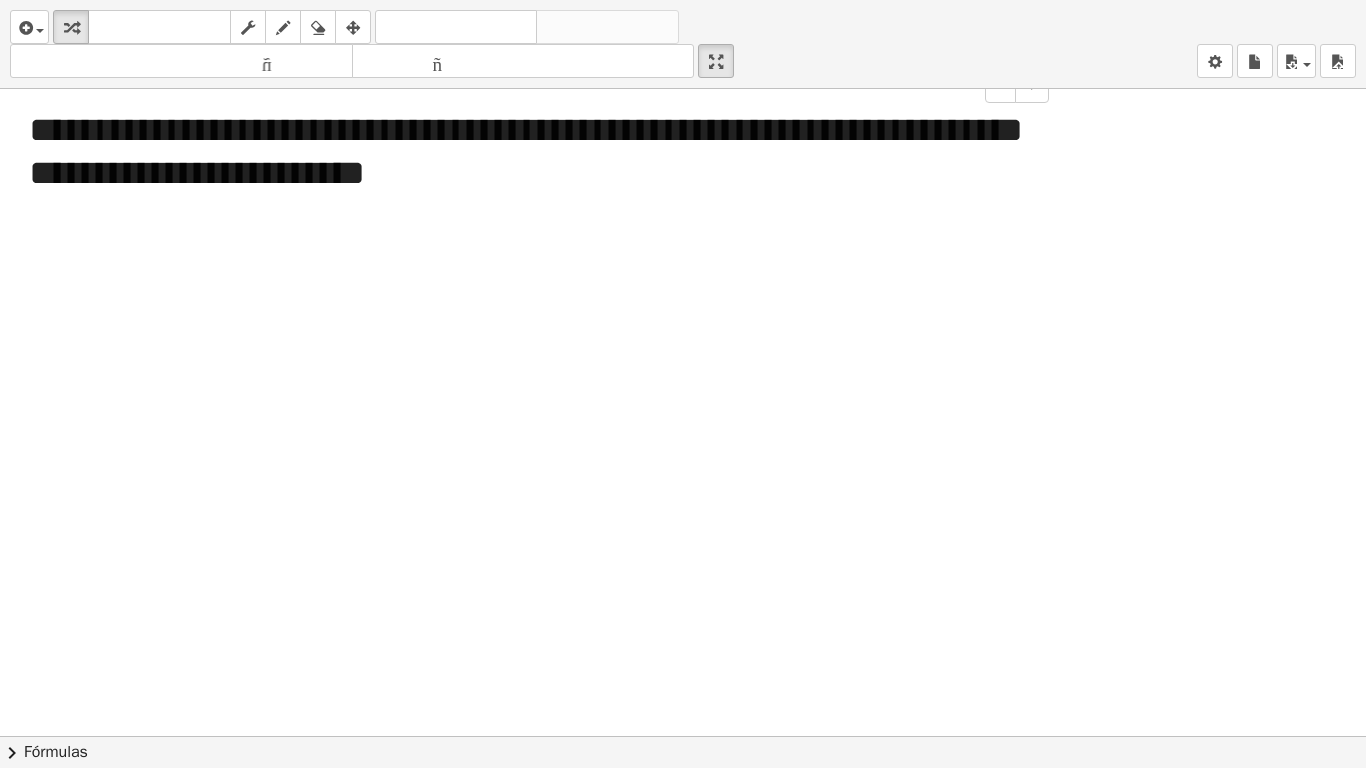 click at bounding box center (683, 736) 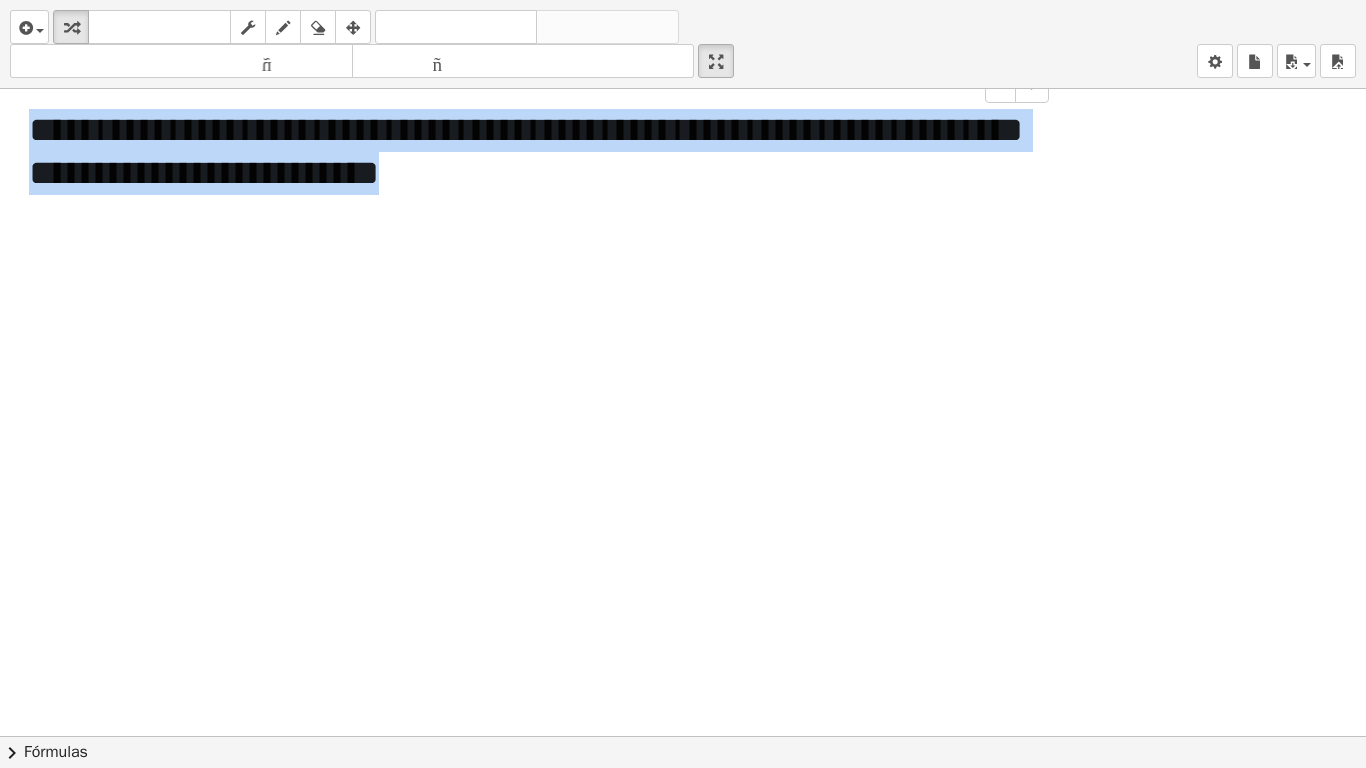 drag, startPoint x: 511, startPoint y: 179, endPoint x: 34, endPoint y: 116, distance: 481.1424 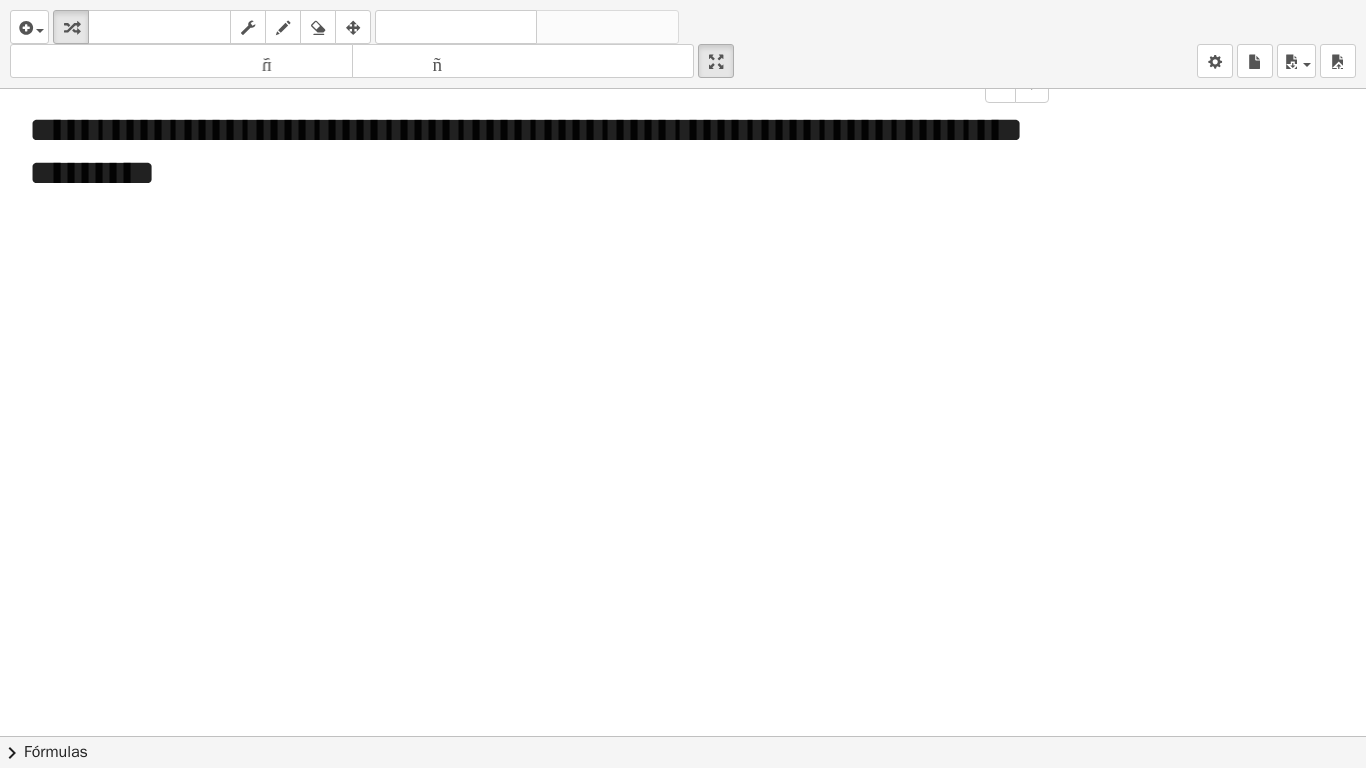 click at bounding box center (683, 736) 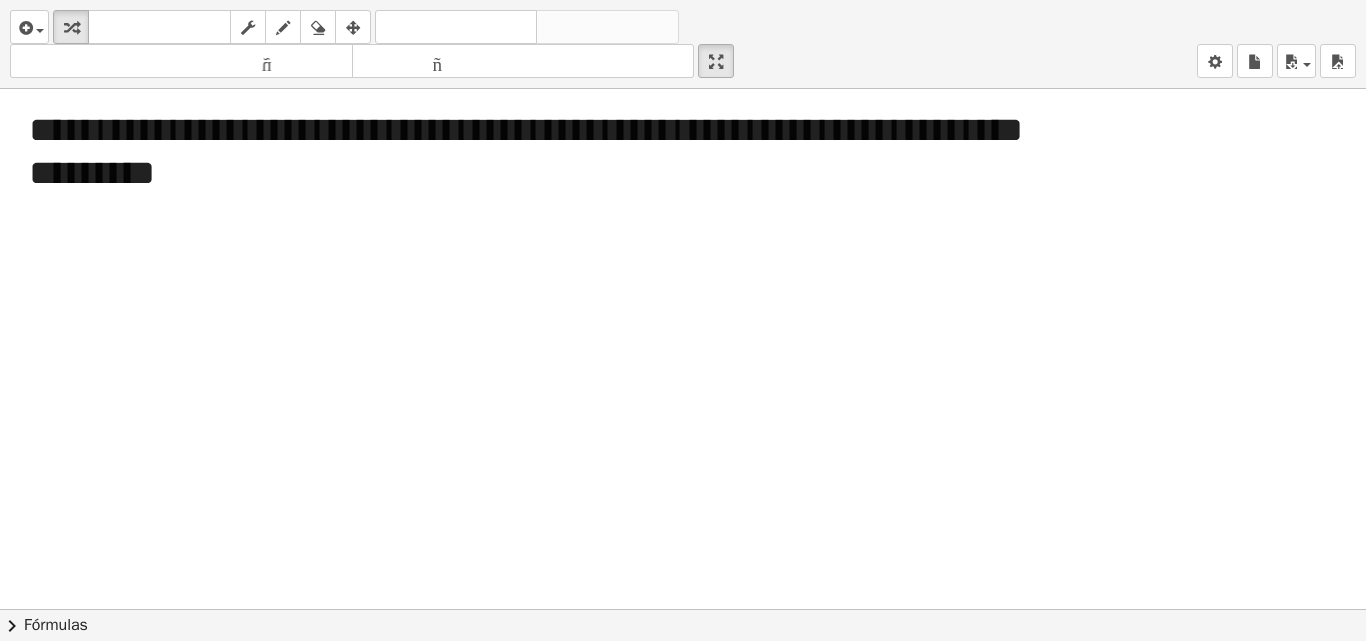 drag, startPoint x: 721, startPoint y: 63, endPoint x: 721, endPoint y: -24, distance: 87 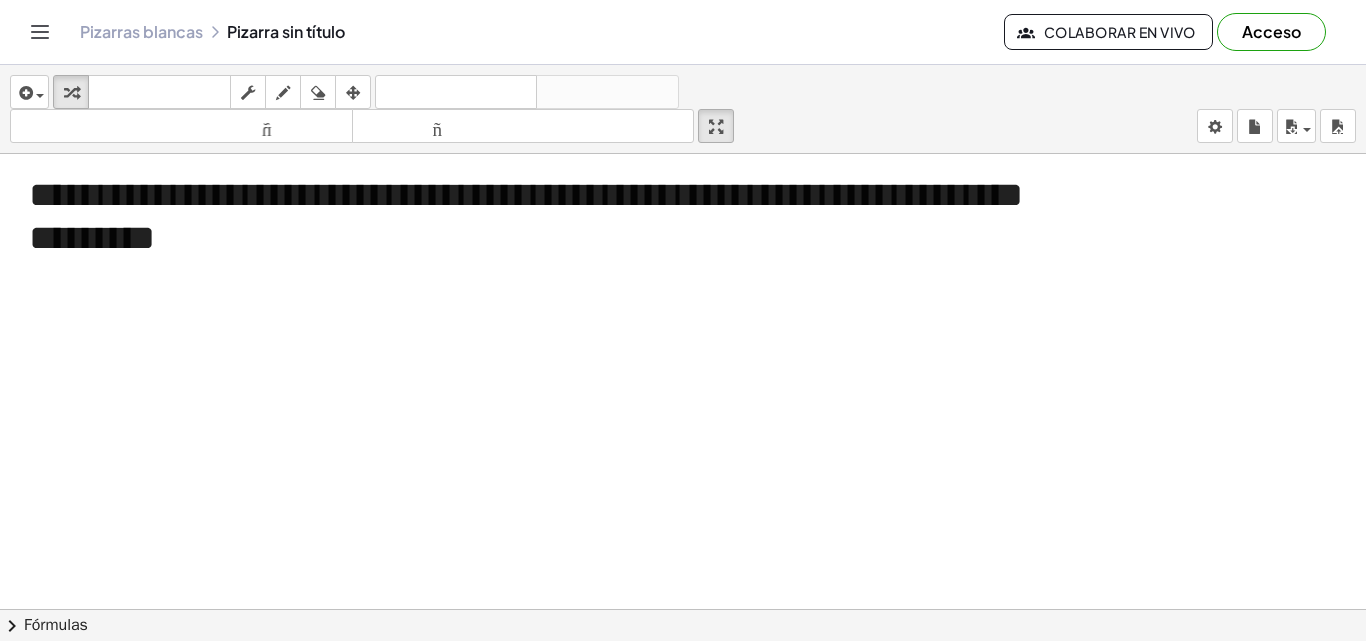 click on "**********" at bounding box center (683, 320) 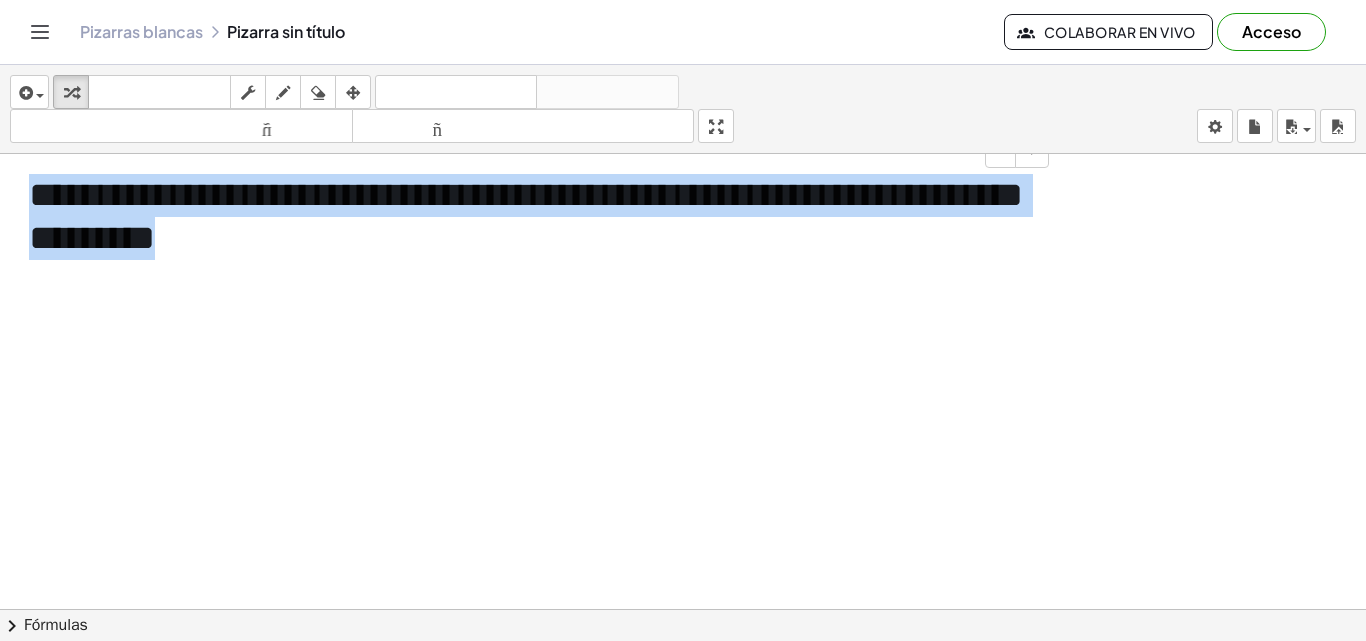 drag, startPoint x: 378, startPoint y: 245, endPoint x: 2, endPoint y: 186, distance: 380.60083 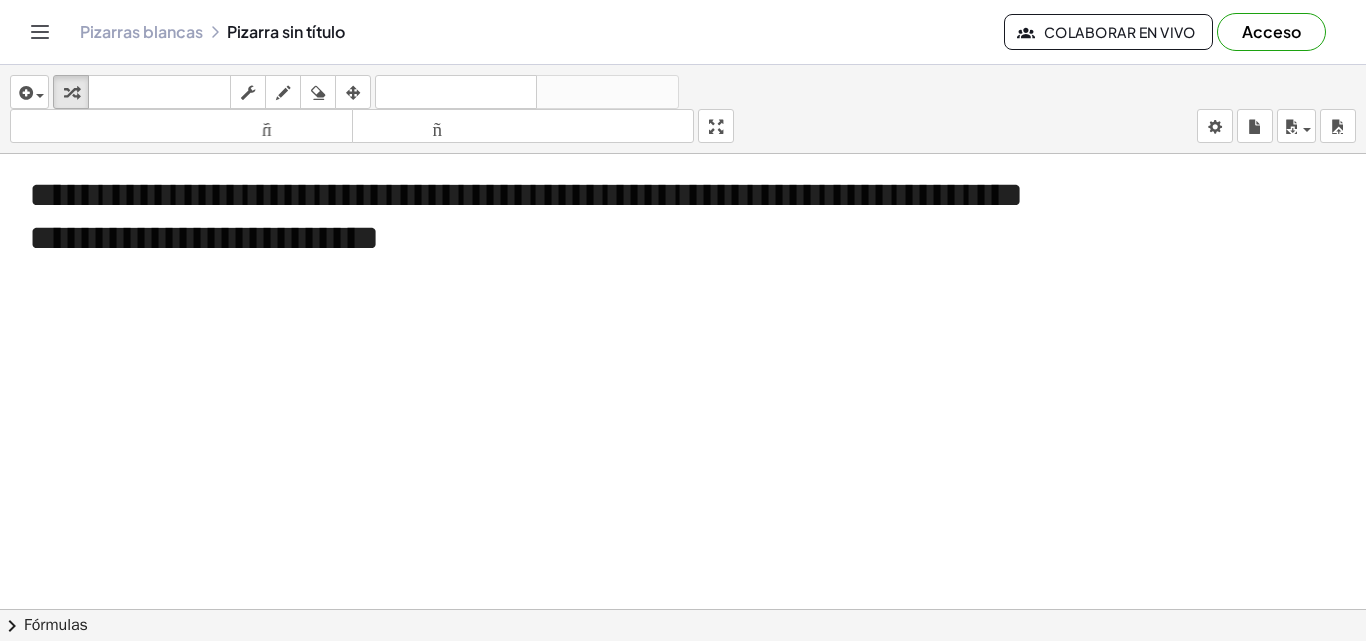 click at bounding box center [683, 623] 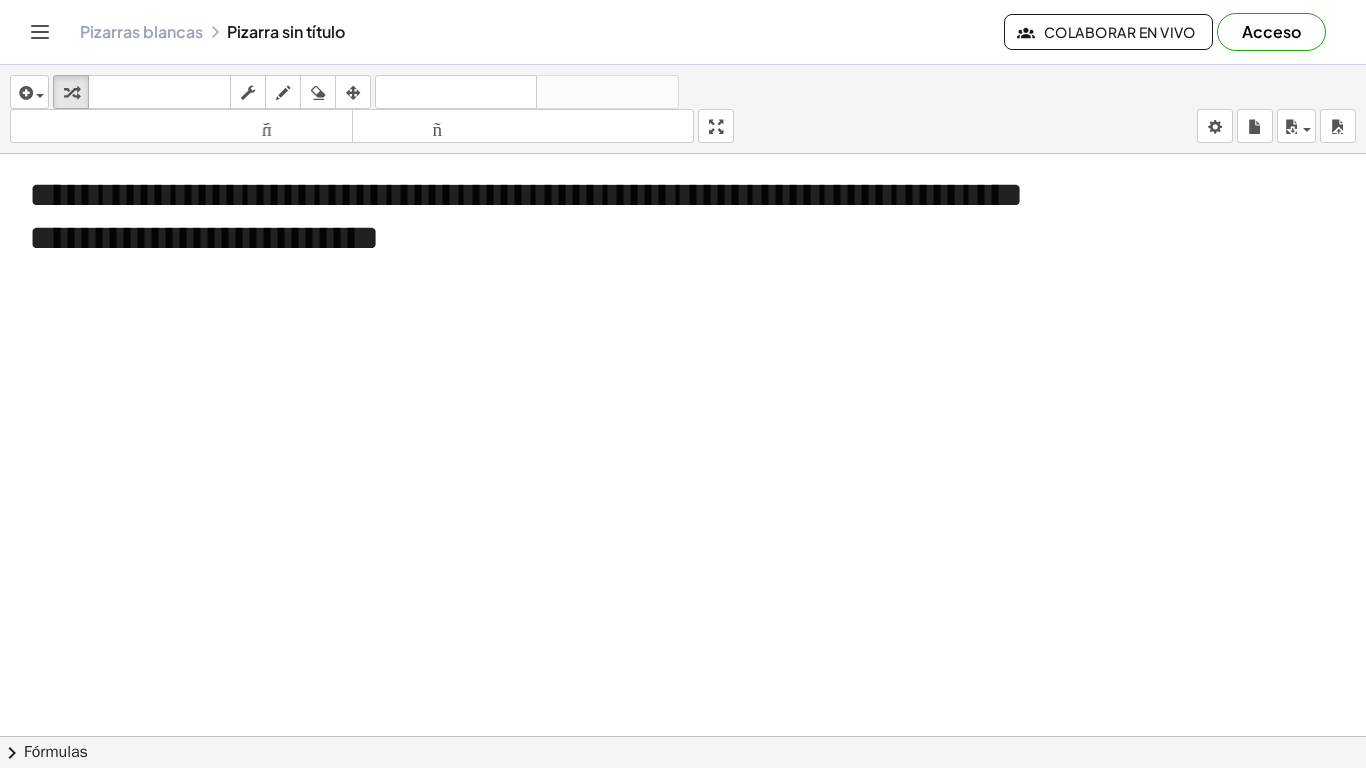 drag, startPoint x: 731, startPoint y: 123, endPoint x: 731, endPoint y: 210, distance: 87 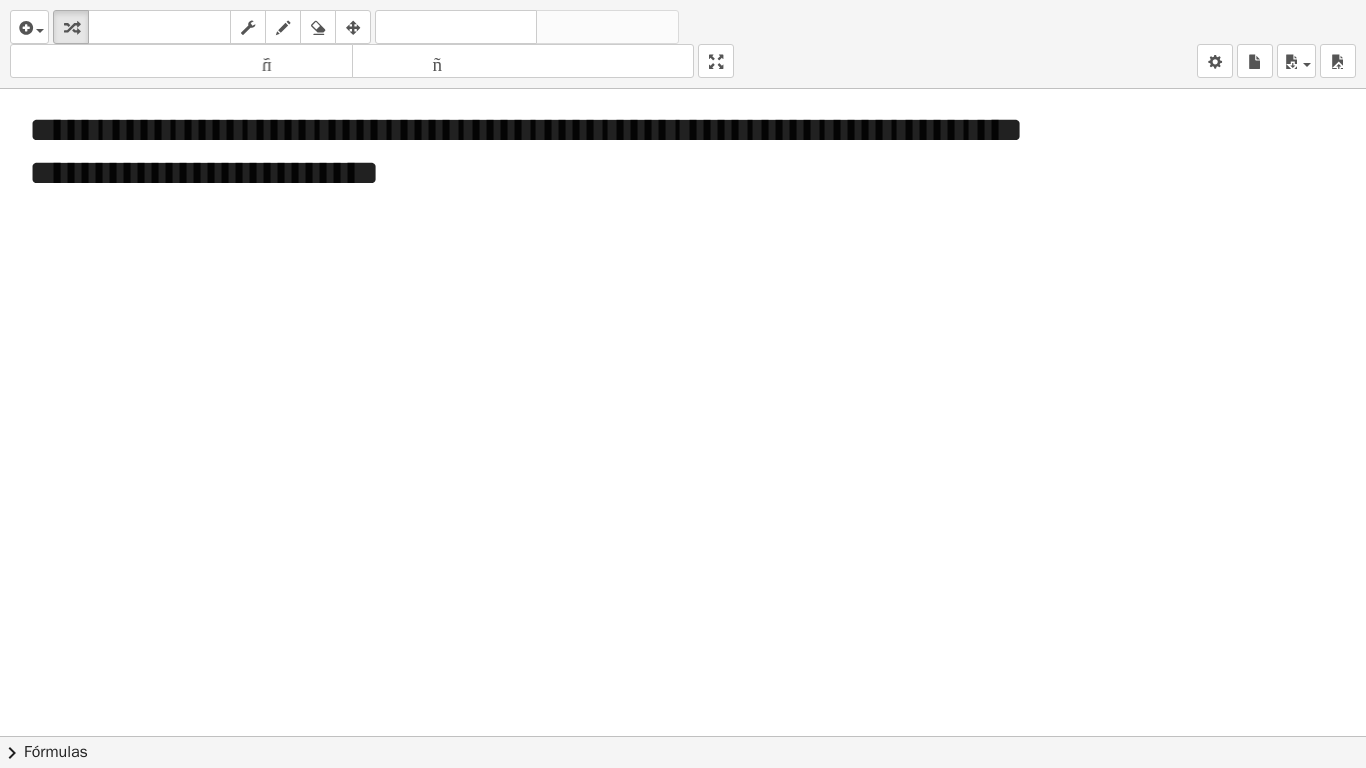 click on "**********" at bounding box center (683, 384) 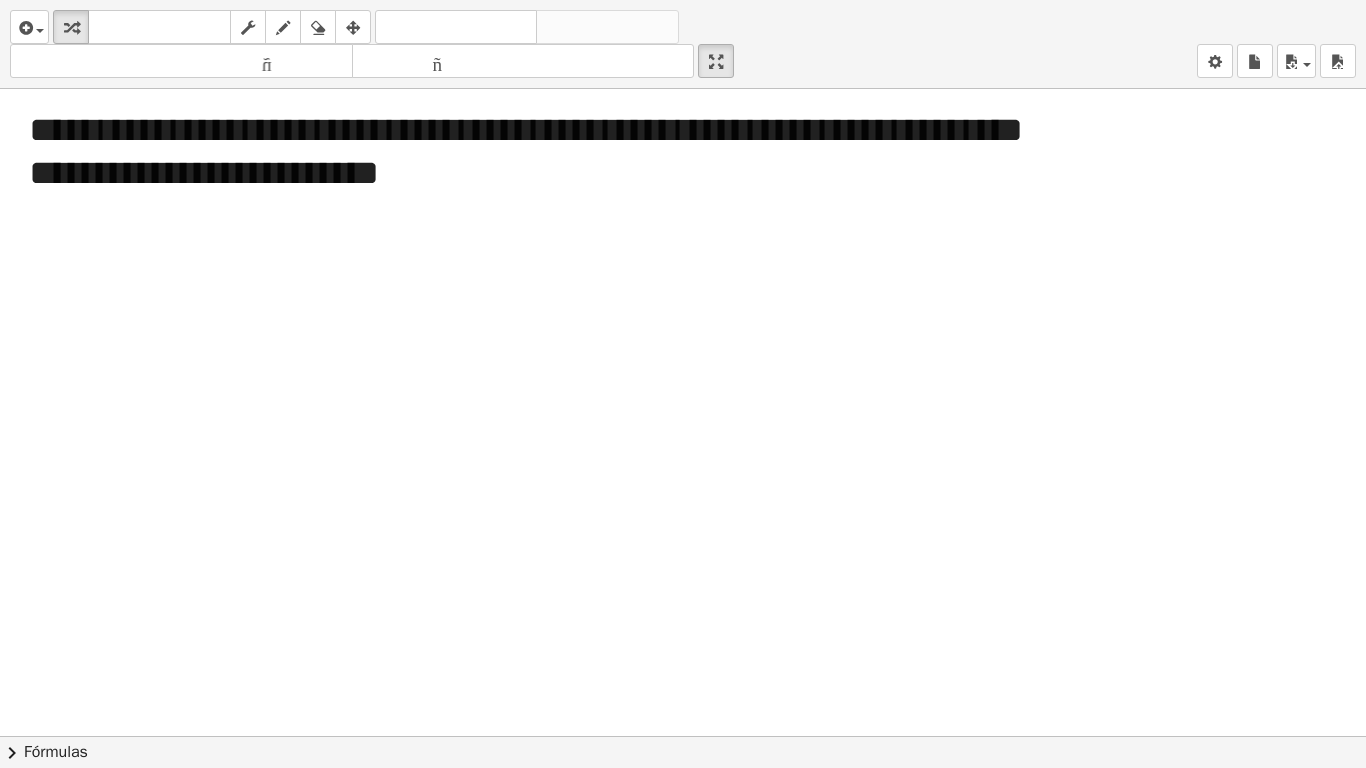 click at bounding box center (683, 736) 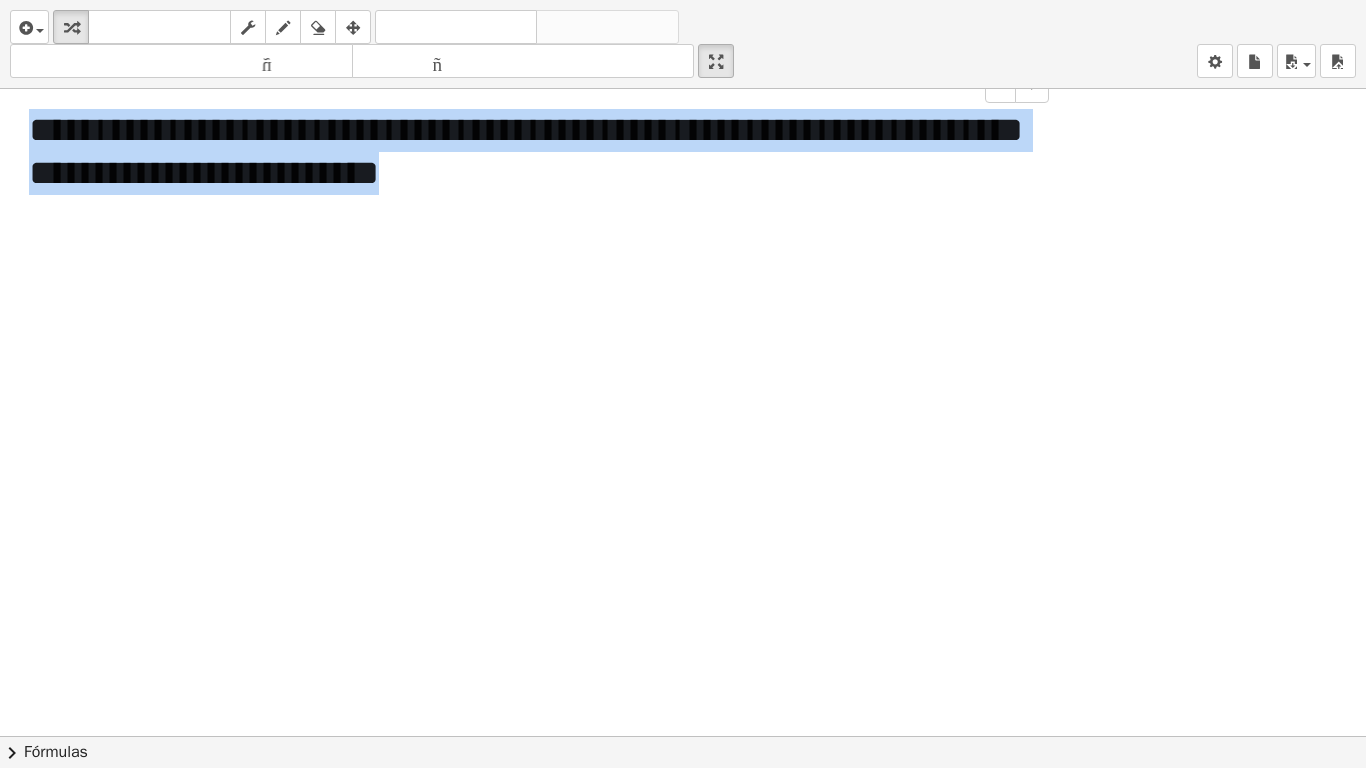 drag, startPoint x: 517, startPoint y: 188, endPoint x: 0, endPoint y: 137, distance: 519.5094 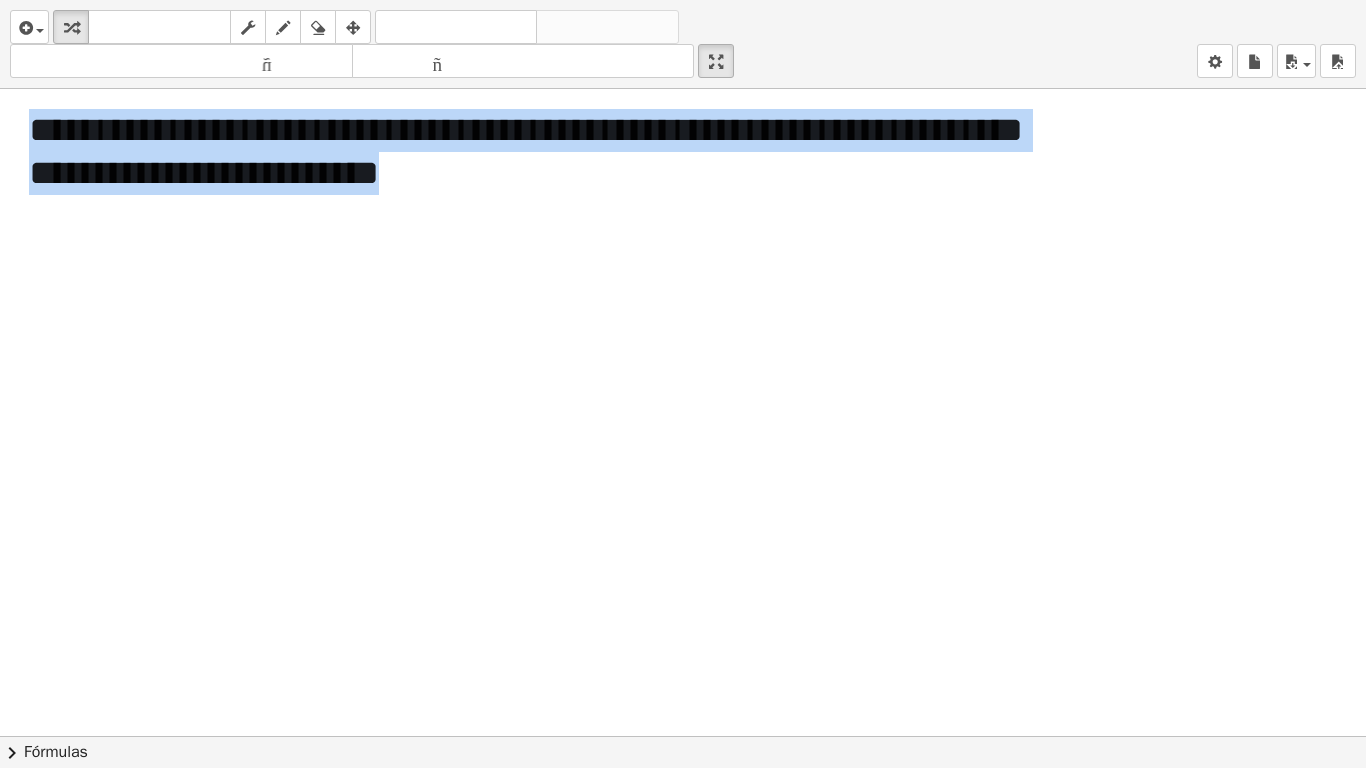 drag, startPoint x: 722, startPoint y: 63, endPoint x: 722, endPoint y: -24, distance: 87 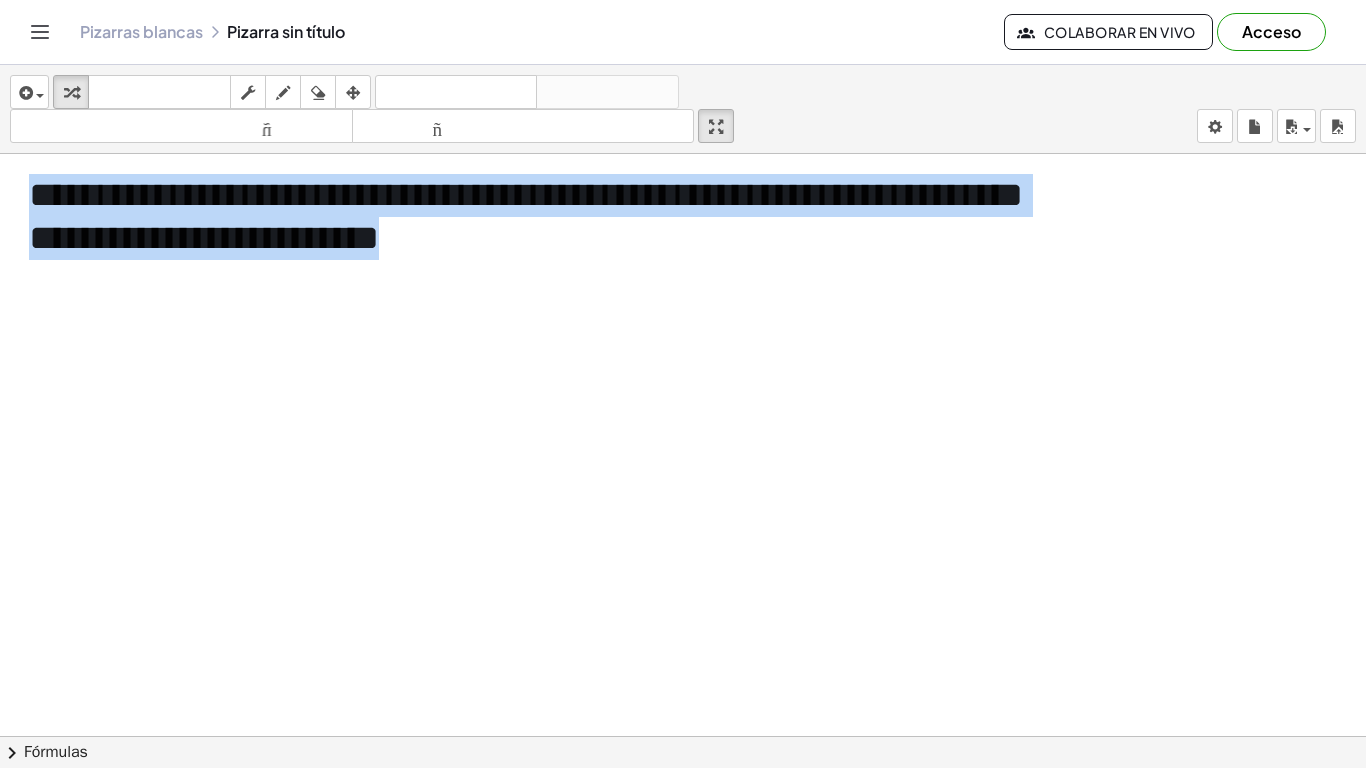 click on "**********" at bounding box center [683, 384] 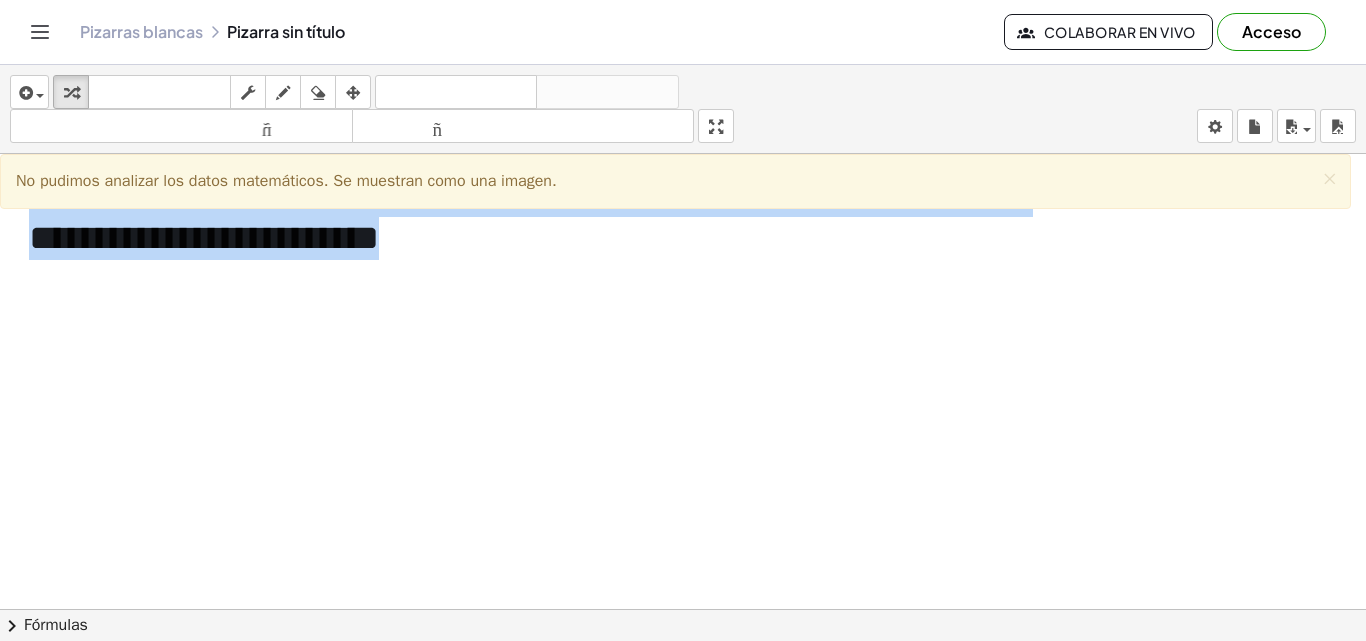 click on "**********" at bounding box center (526, 217) 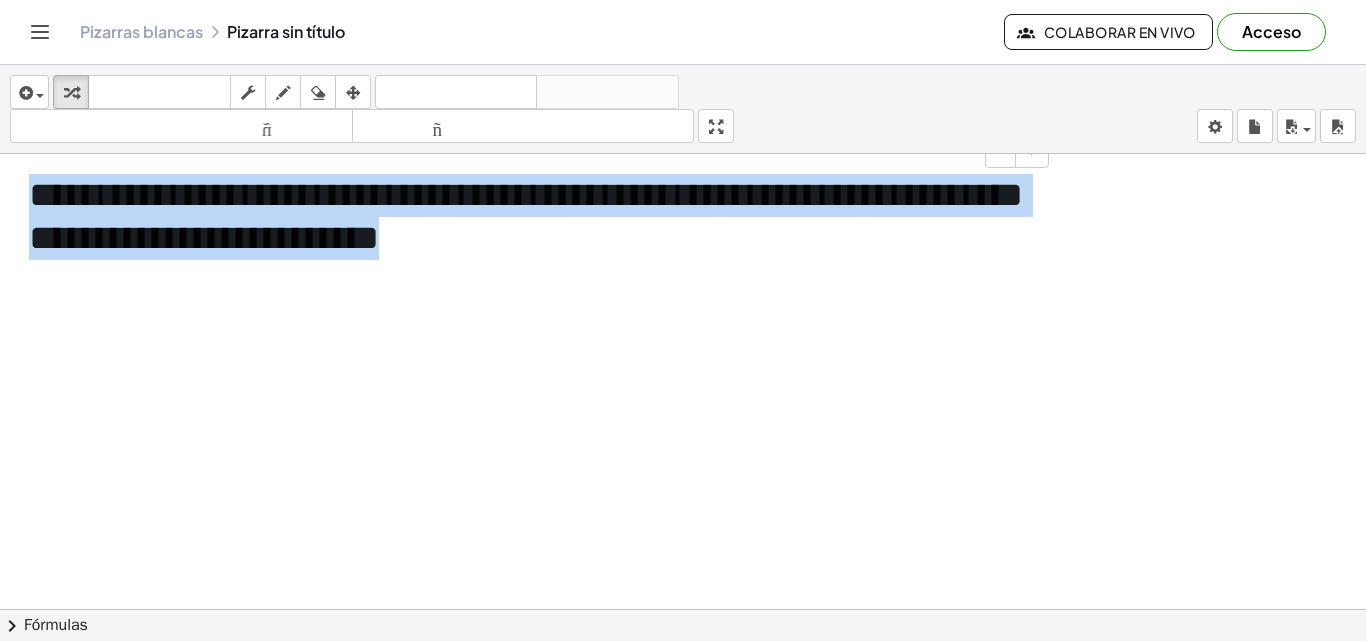 click on "**********" at bounding box center [526, 217] 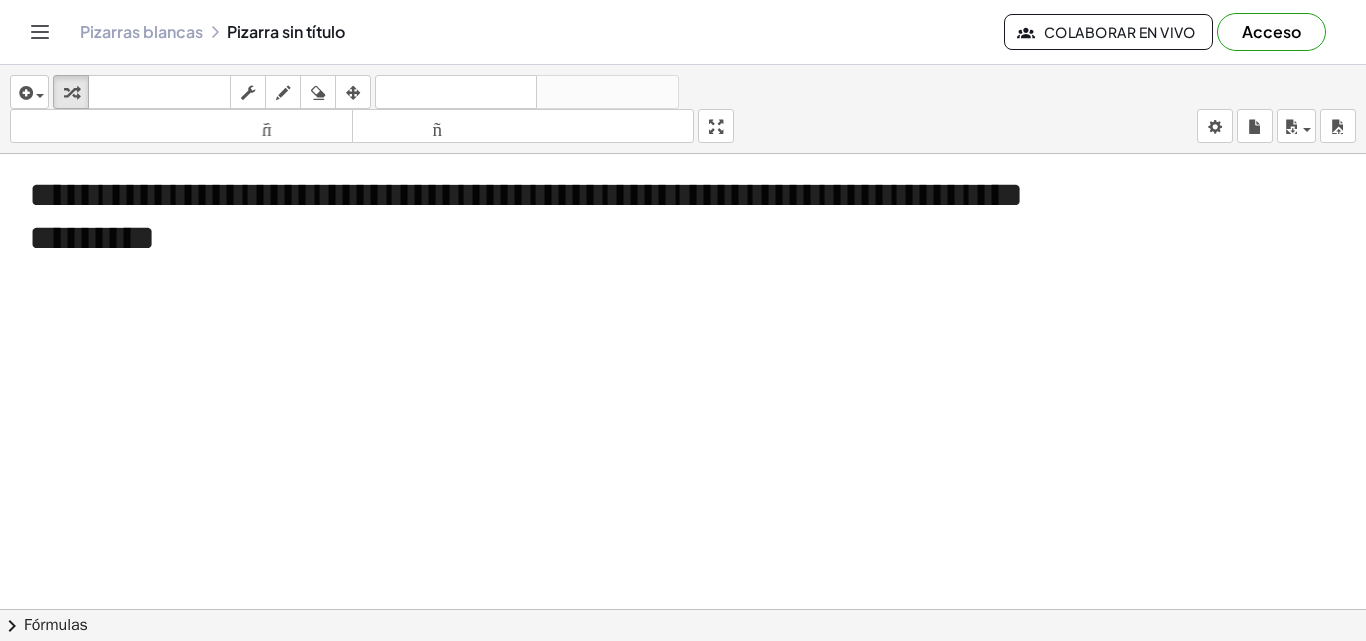 drag, startPoint x: 717, startPoint y: 125, endPoint x: 717, endPoint y: 212, distance: 87 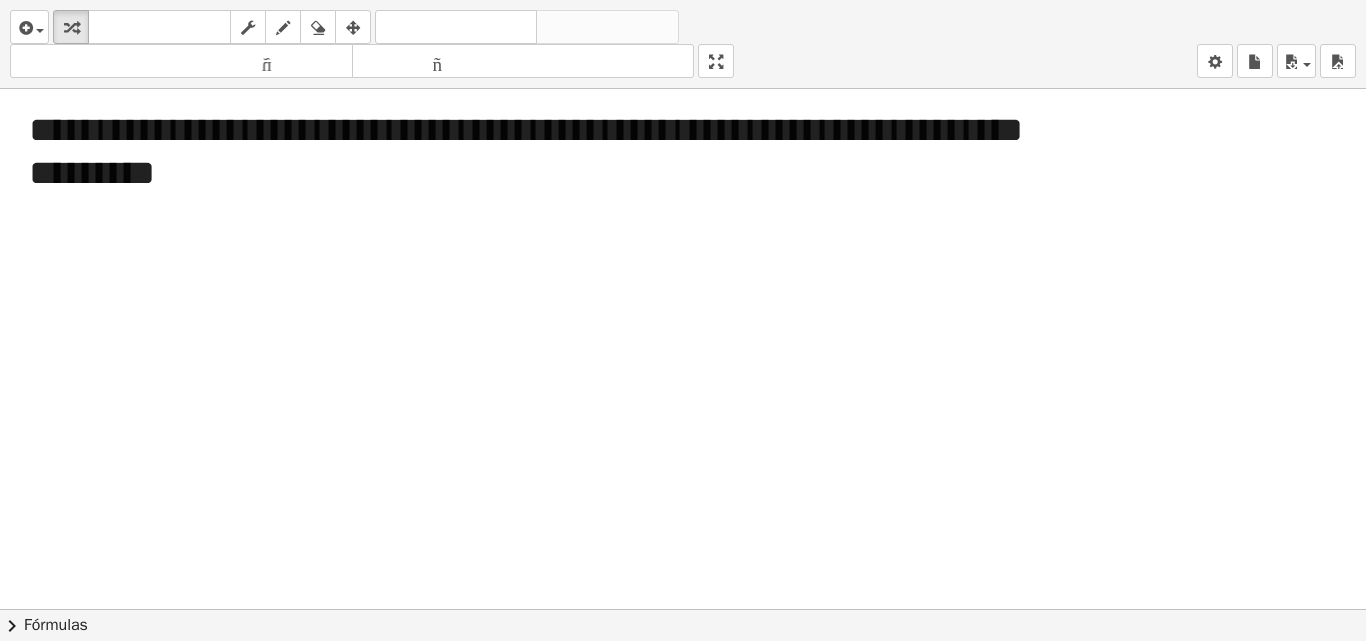 click on "**********" at bounding box center [683, 320] 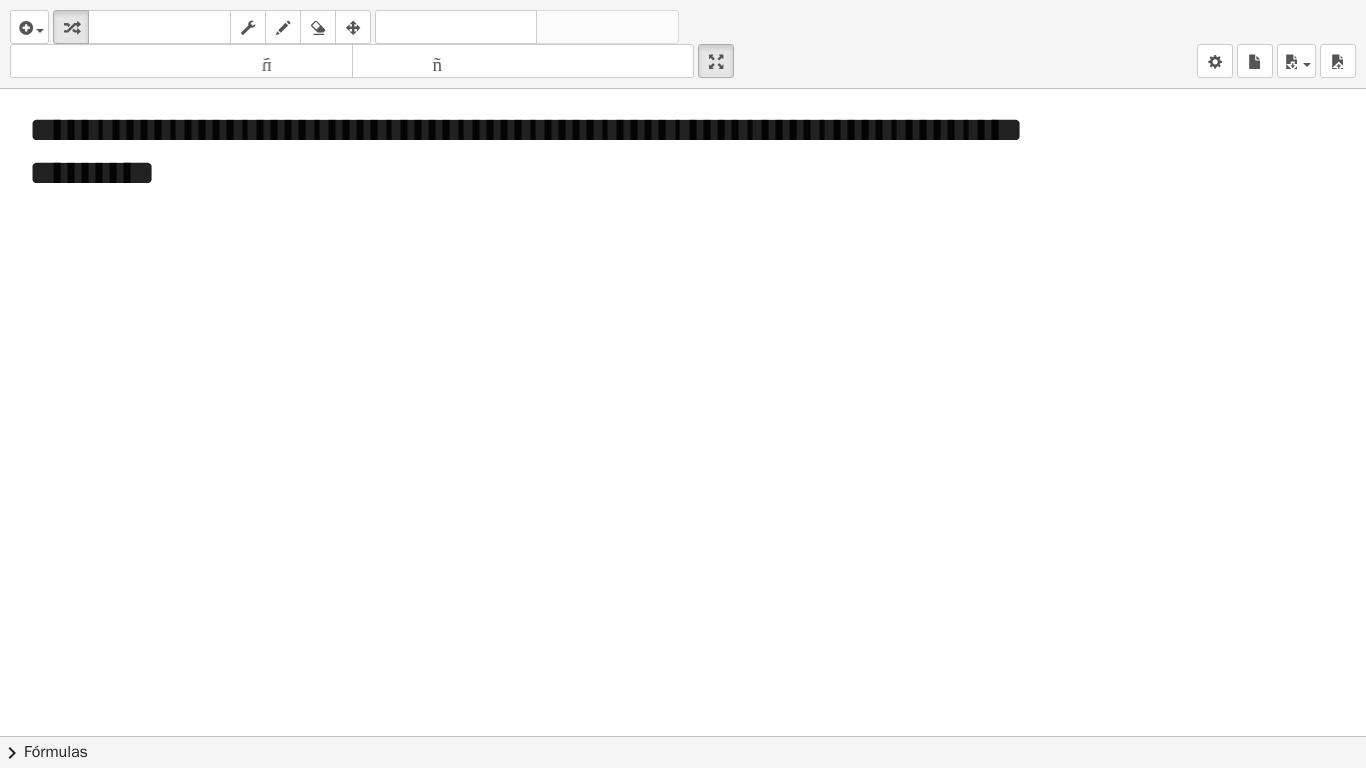 click at bounding box center (683, 736) 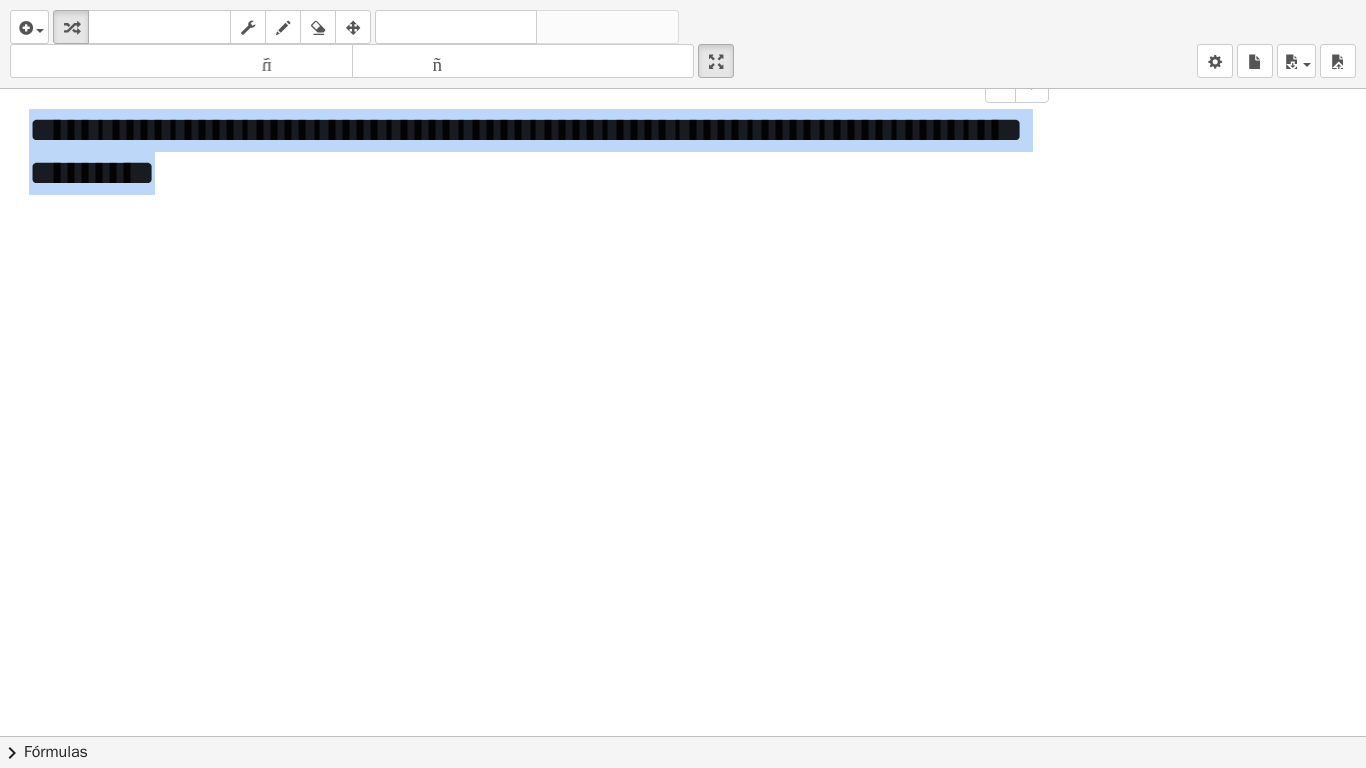 drag, startPoint x: 349, startPoint y: 184, endPoint x: 0, endPoint y: 131, distance: 353.0014 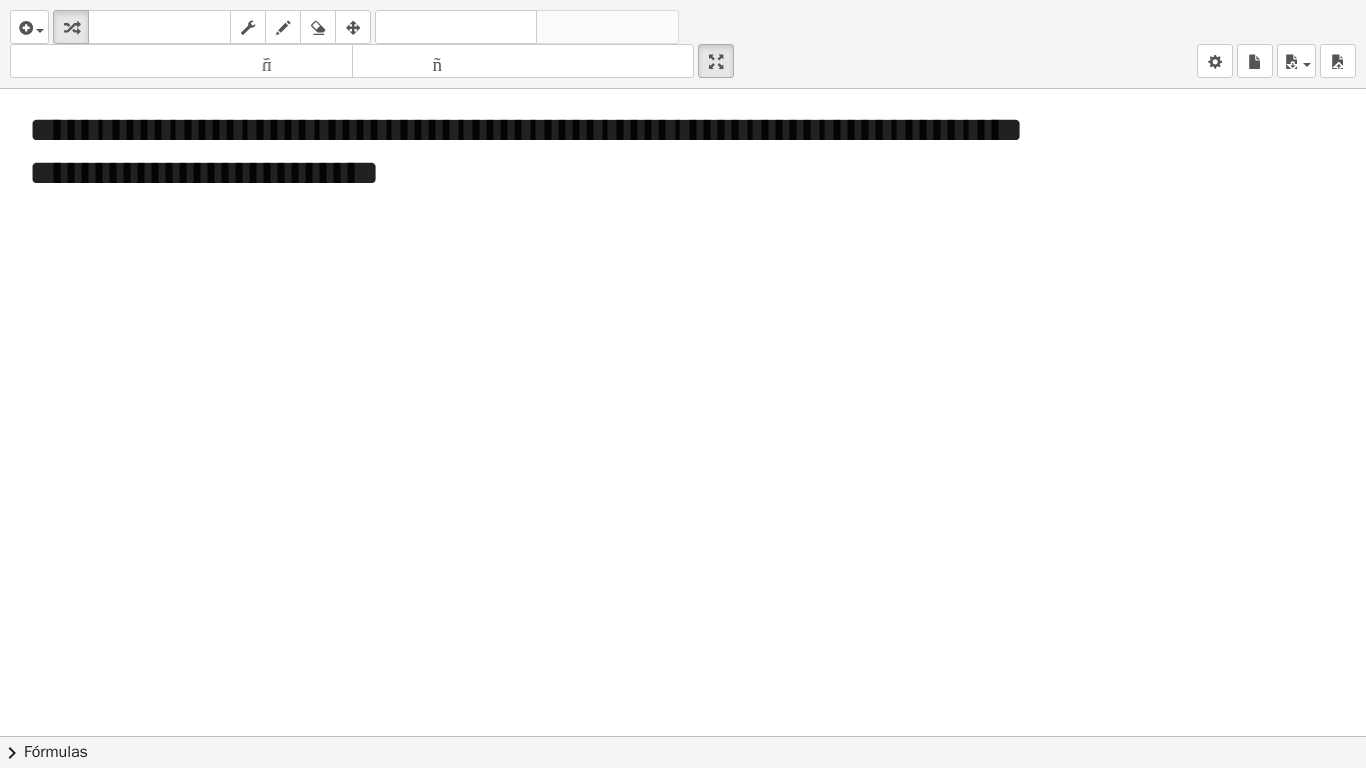 click at bounding box center (683, 736) 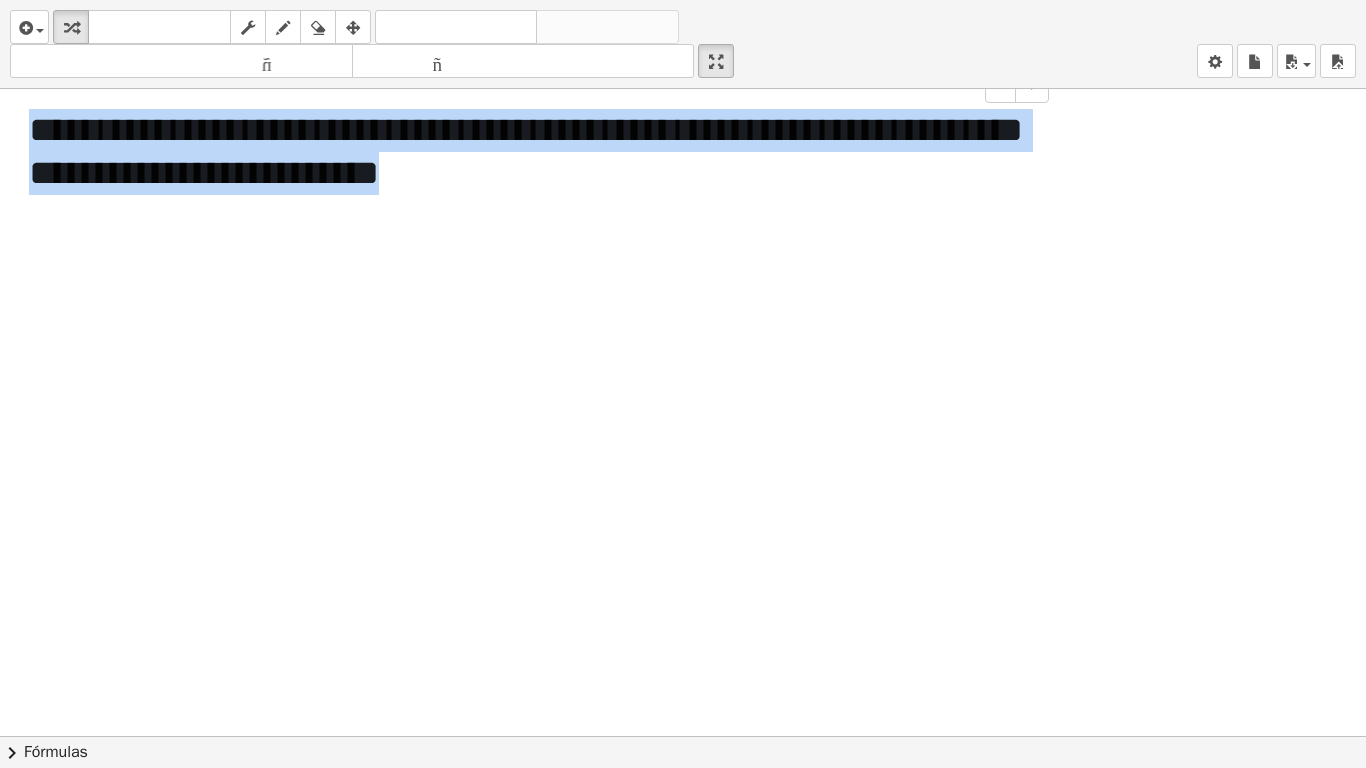 drag, startPoint x: 575, startPoint y: 165, endPoint x: 10, endPoint y: 118, distance: 566.9515 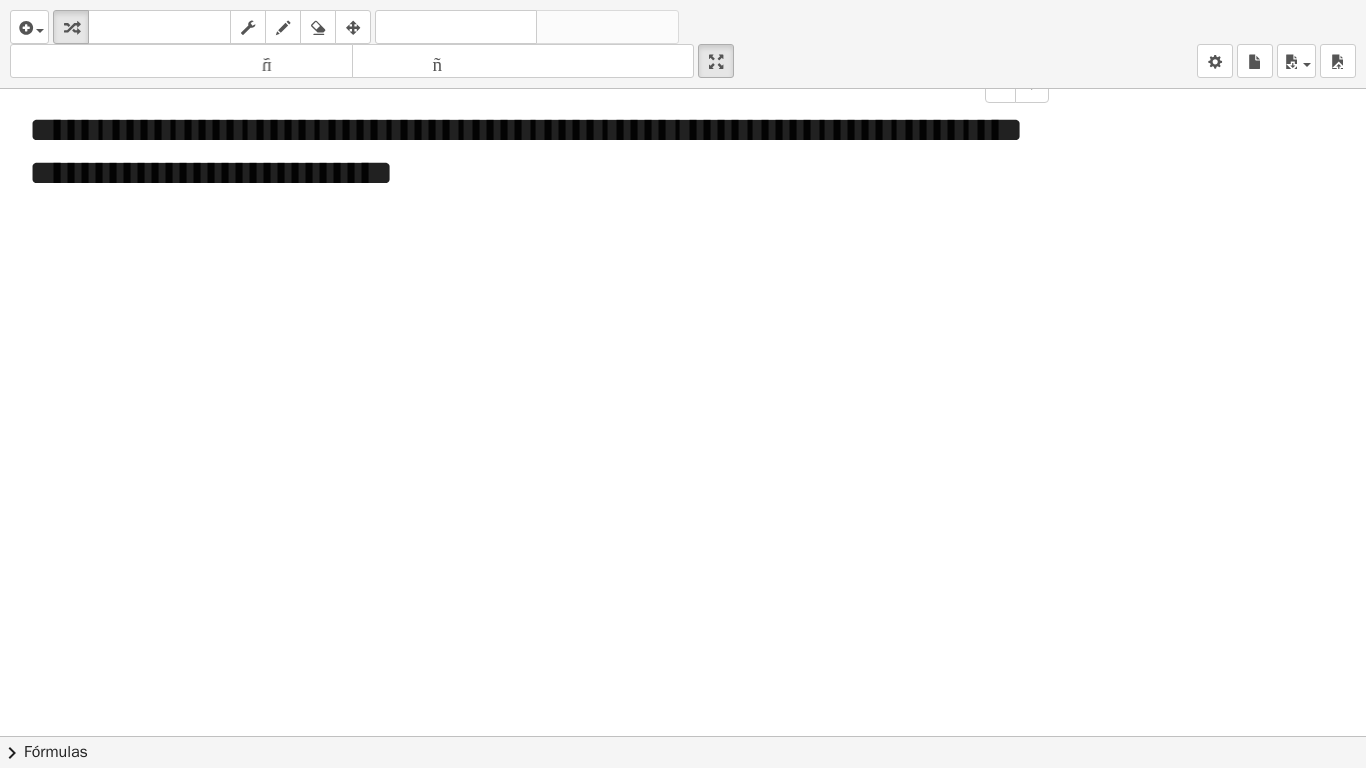 click at bounding box center [683, 736] 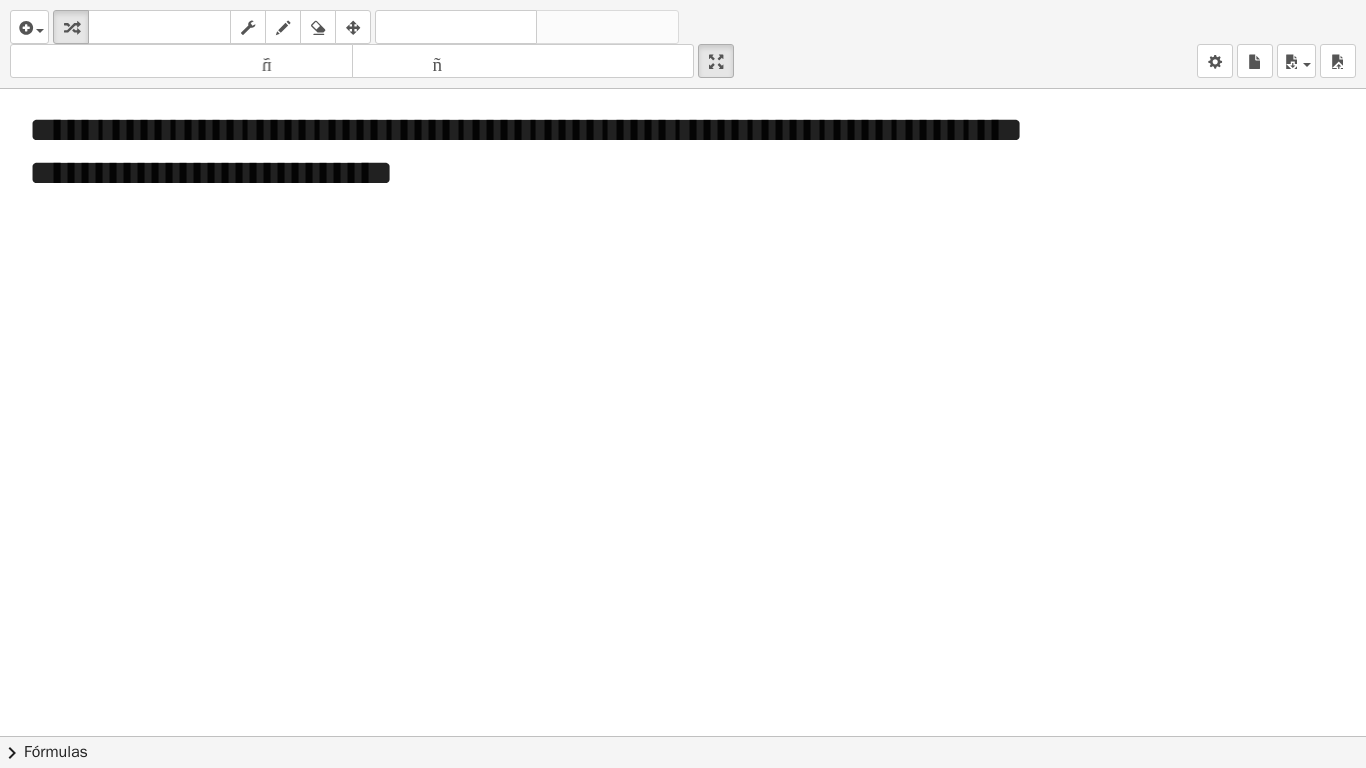 drag, startPoint x: 726, startPoint y: 63, endPoint x: 726, endPoint y: -24, distance: 87 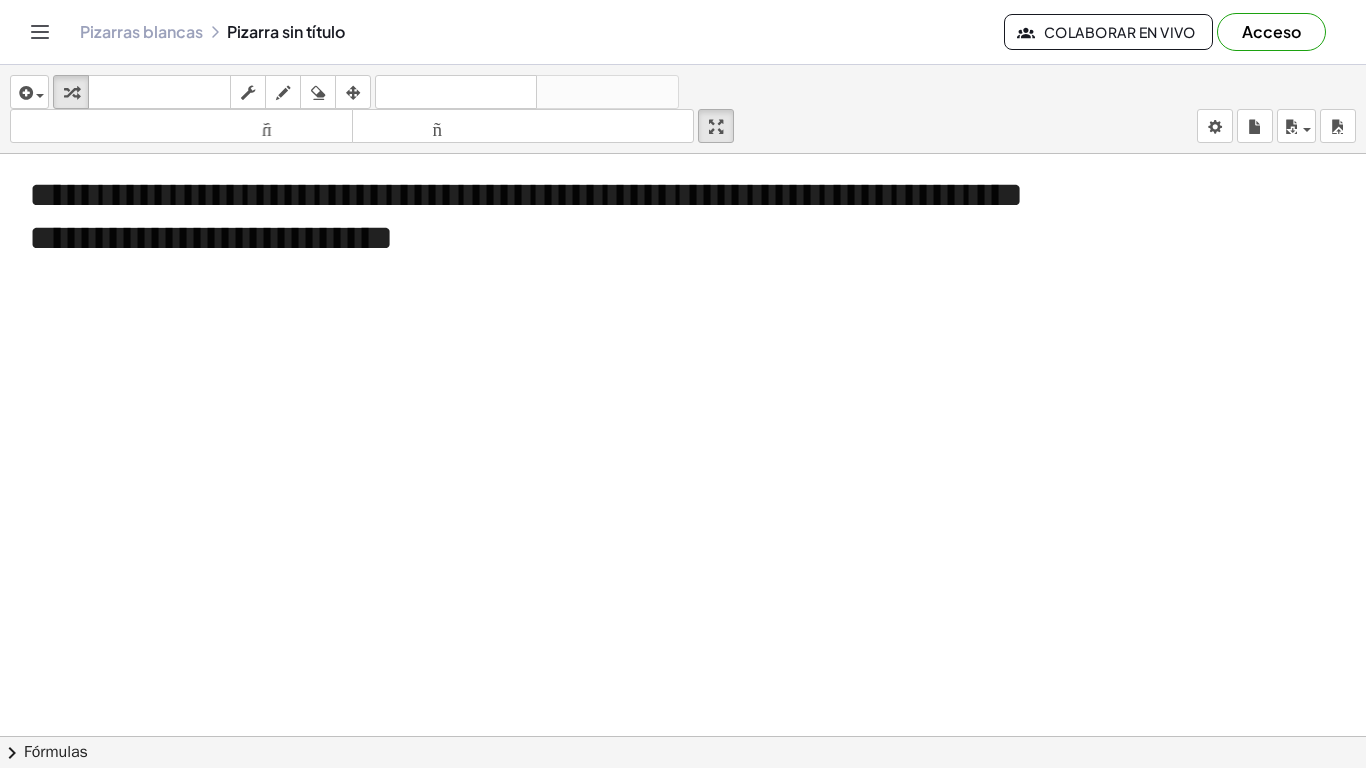 click on "**********" at bounding box center (683, 384) 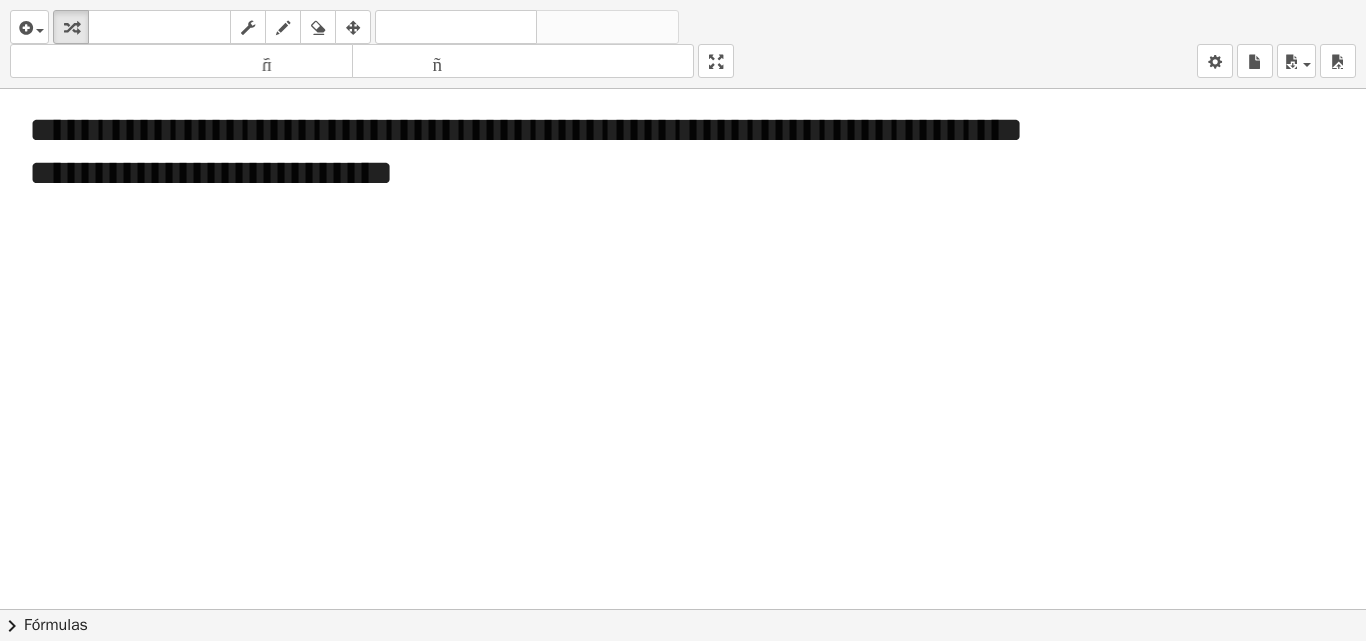 click on "**********" at bounding box center (683, 320) 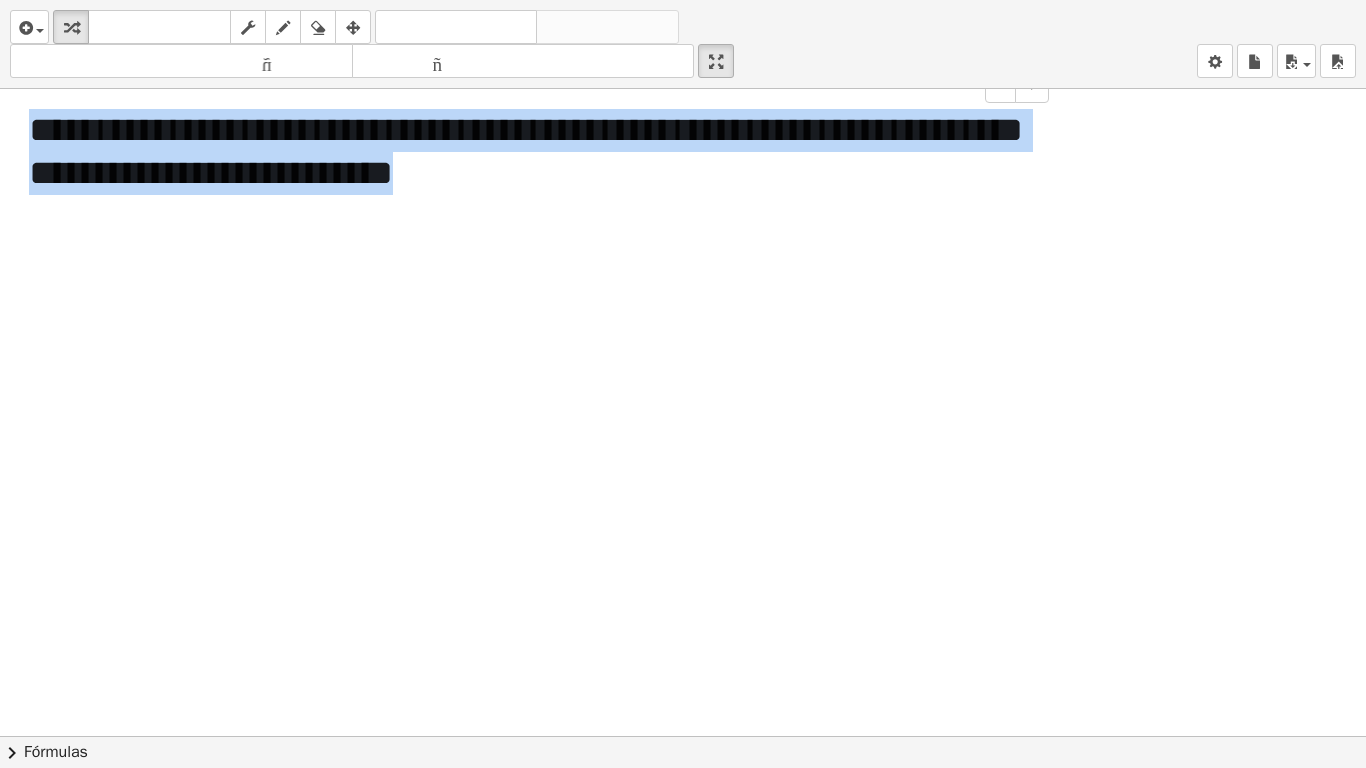 drag, startPoint x: 581, startPoint y: 185, endPoint x: 32, endPoint y: 116, distance: 553.3191 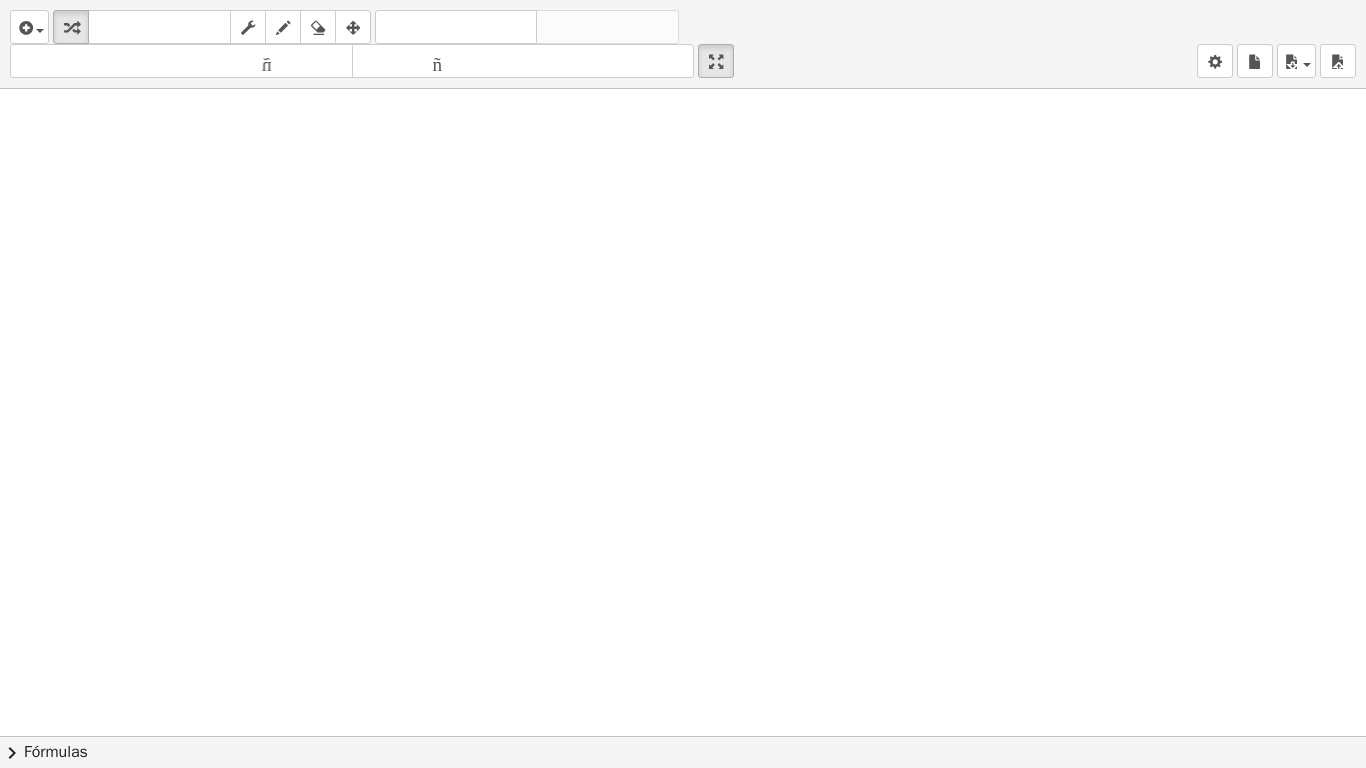 click at bounding box center (683, 736) 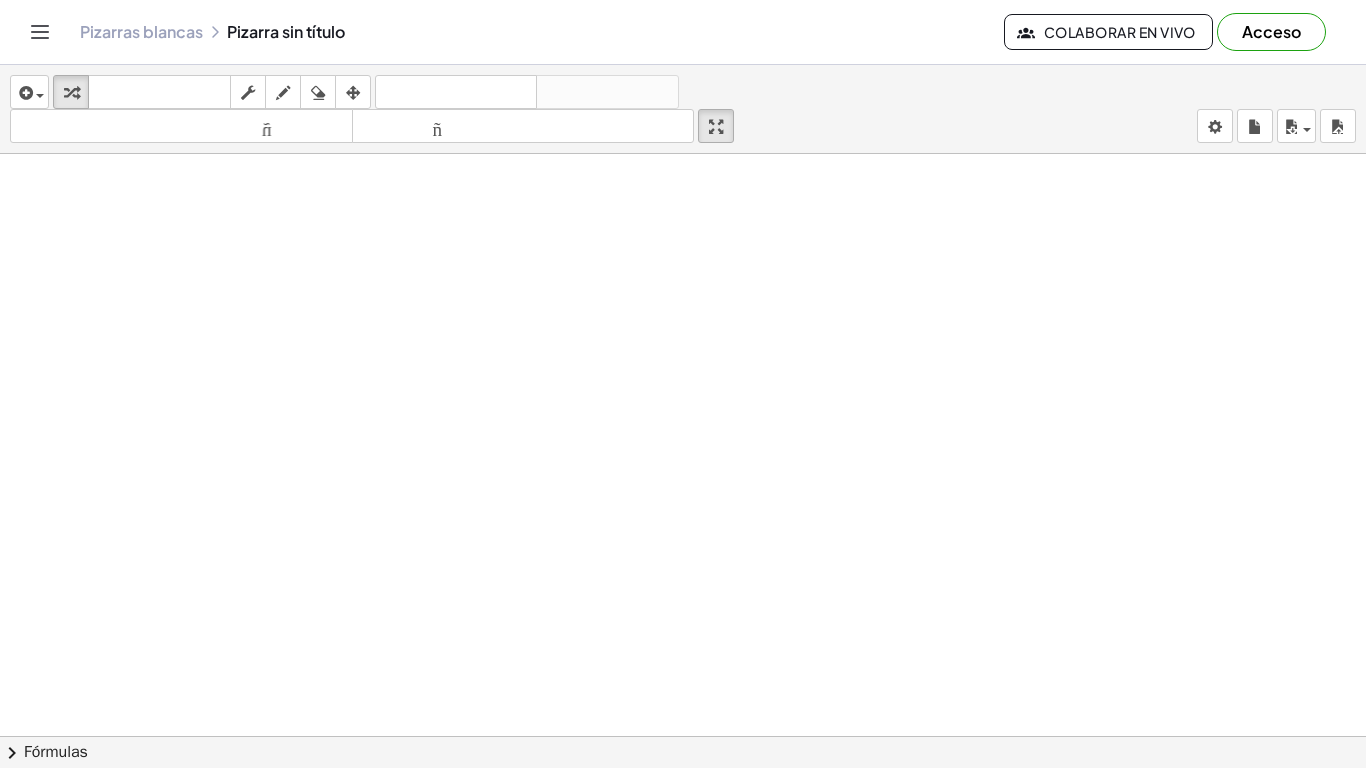 click on "Actividades  matemáticas fáciles de comprender Empezar Banco de actividades Trabajo asignado Clases Pizarras blancas Referencia versión 1.28.3 | Política de privacidad © [YEAR] | Graspable, Inc. Pizarras blancas Pizarra sin título Colaborar en vivo Acceso   insertar Seleccione uno: Expresión matemática Función Texto Vídeo de YouTube Graficando Geometría Geometría 3D transformar teclado teclado fregar dibujar borrar arreglar deshacer deshacer rehacer rehacer tamaño_del_formato menor tamaño_del_formato más grande pantalla completa carga   ahorrar nuevo ajustes - + No pudimos analizar los datos matemáticos. Se muestran como una imagen. × chevron_right Fórmulas
Arrastre un lado de una fórmula sobre una expresión resaltada en el lienzo para aplicarla.
Fórmula cuadrática
+ · a · x 2 + · b · x + c = 0
⇔
x = · ( − b ± 2 √ ( + b 2 −" at bounding box center [683, 384] 